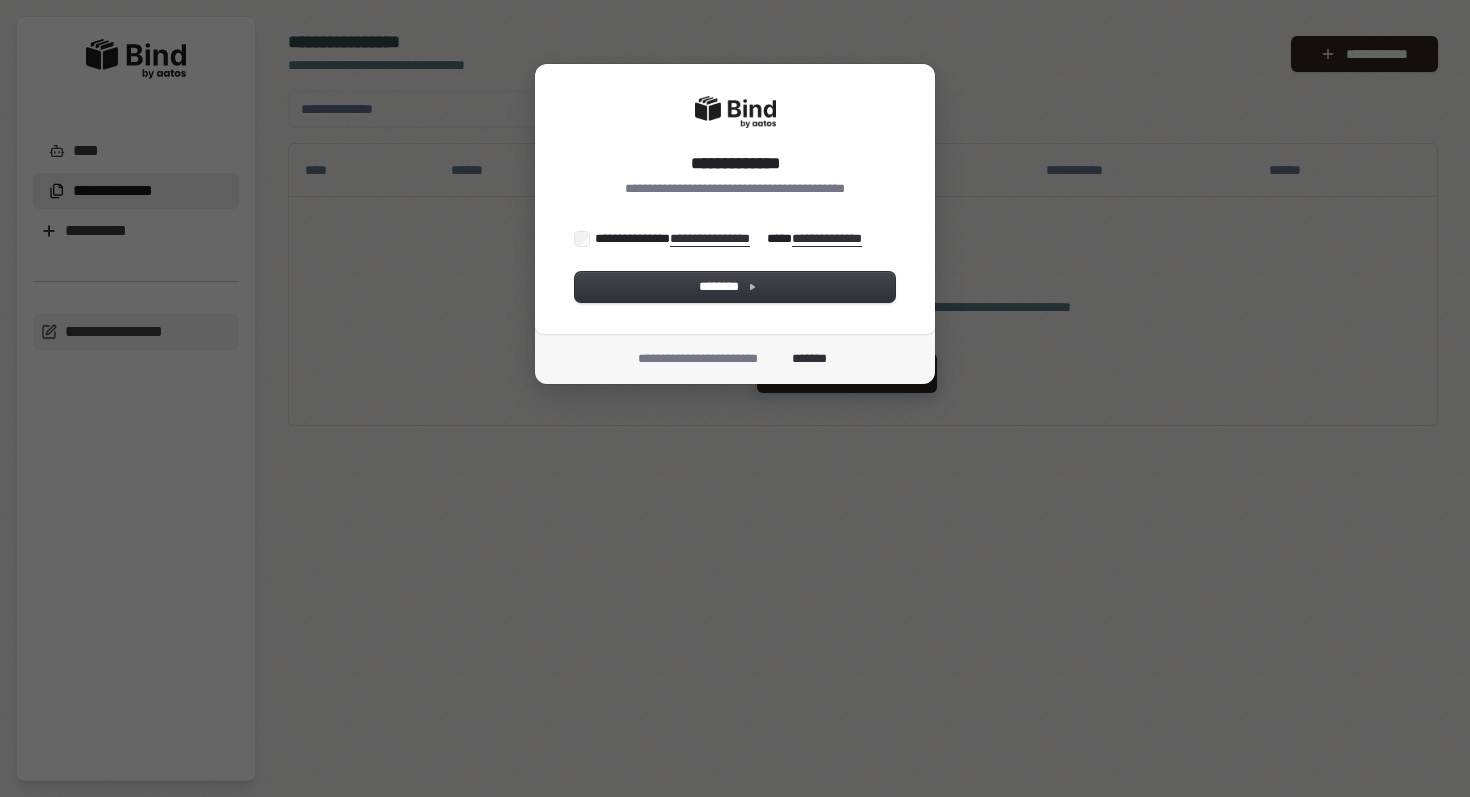scroll, scrollTop: 0, scrollLeft: 0, axis: both 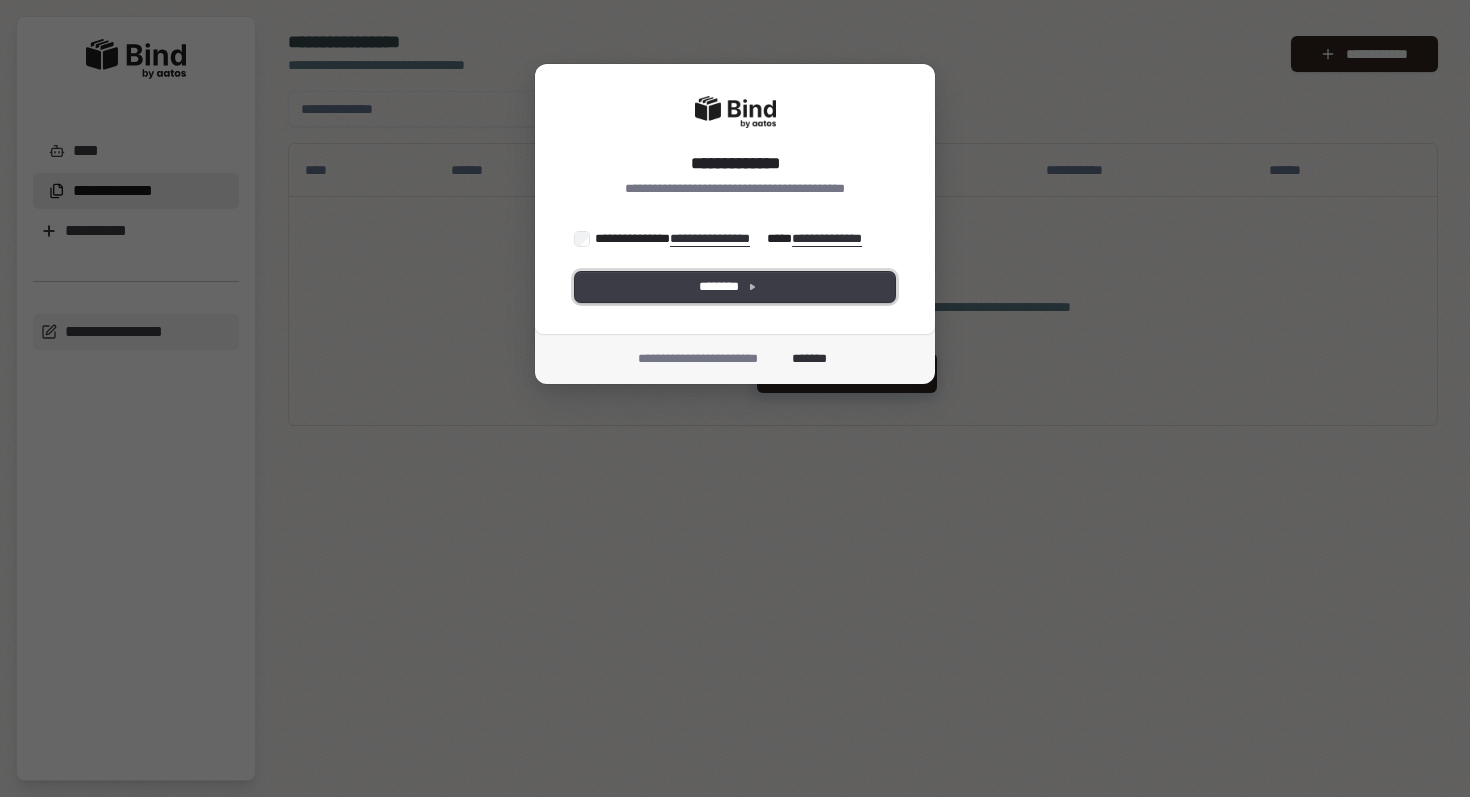 click on "********" at bounding box center (735, 287) 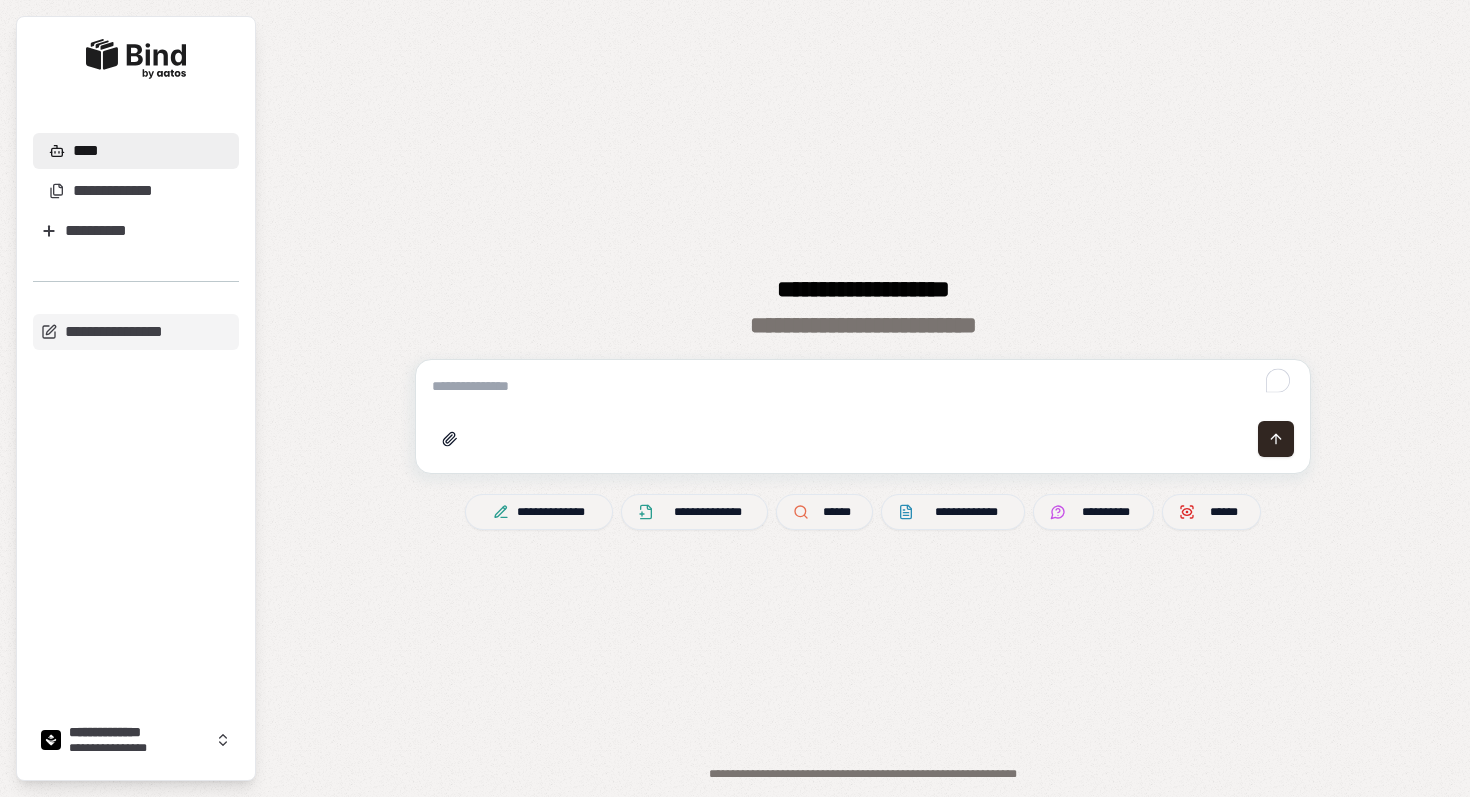 scroll, scrollTop: 0, scrollLeft: 0, axis: both 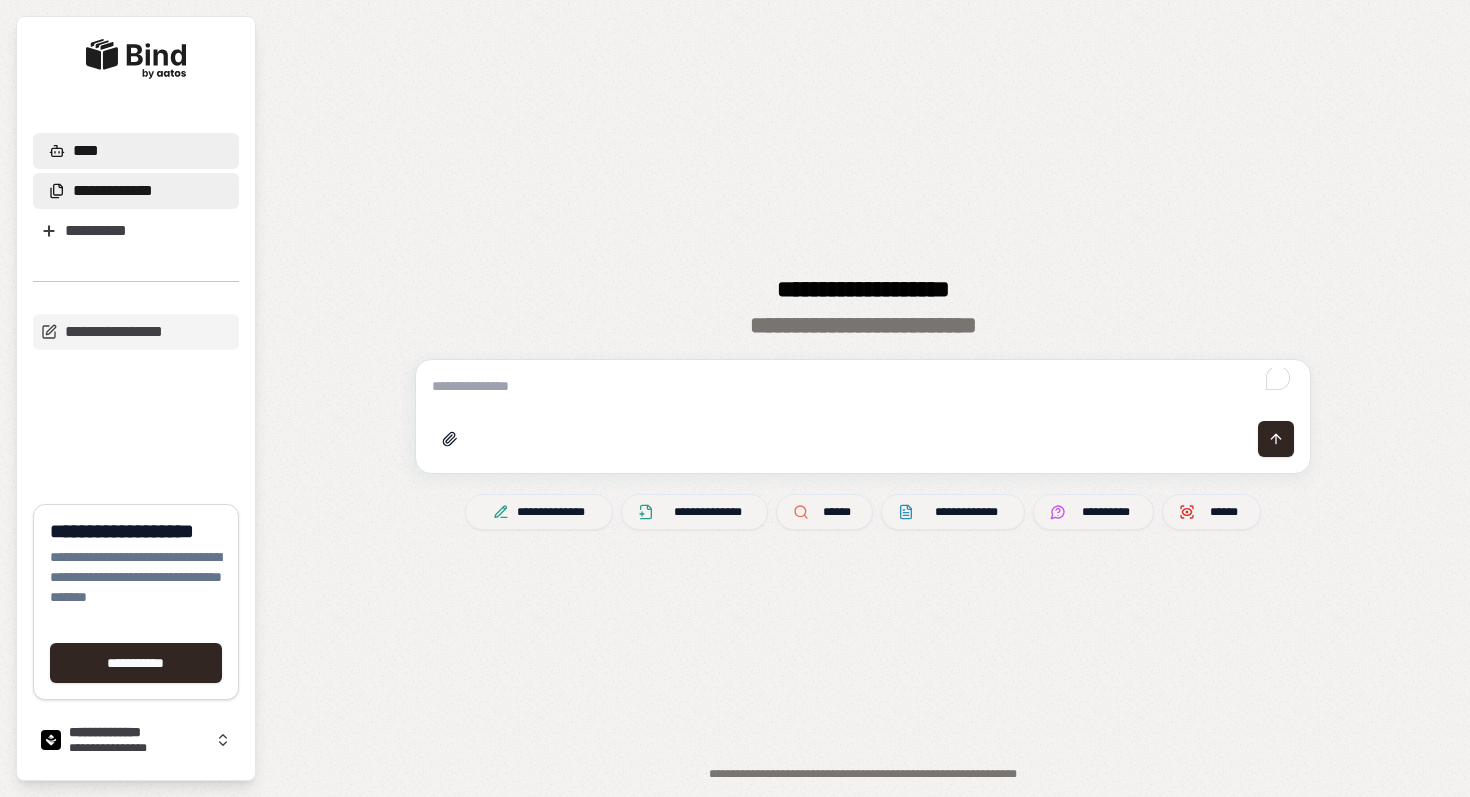 click on "**********" at bounding box center [113, 191] 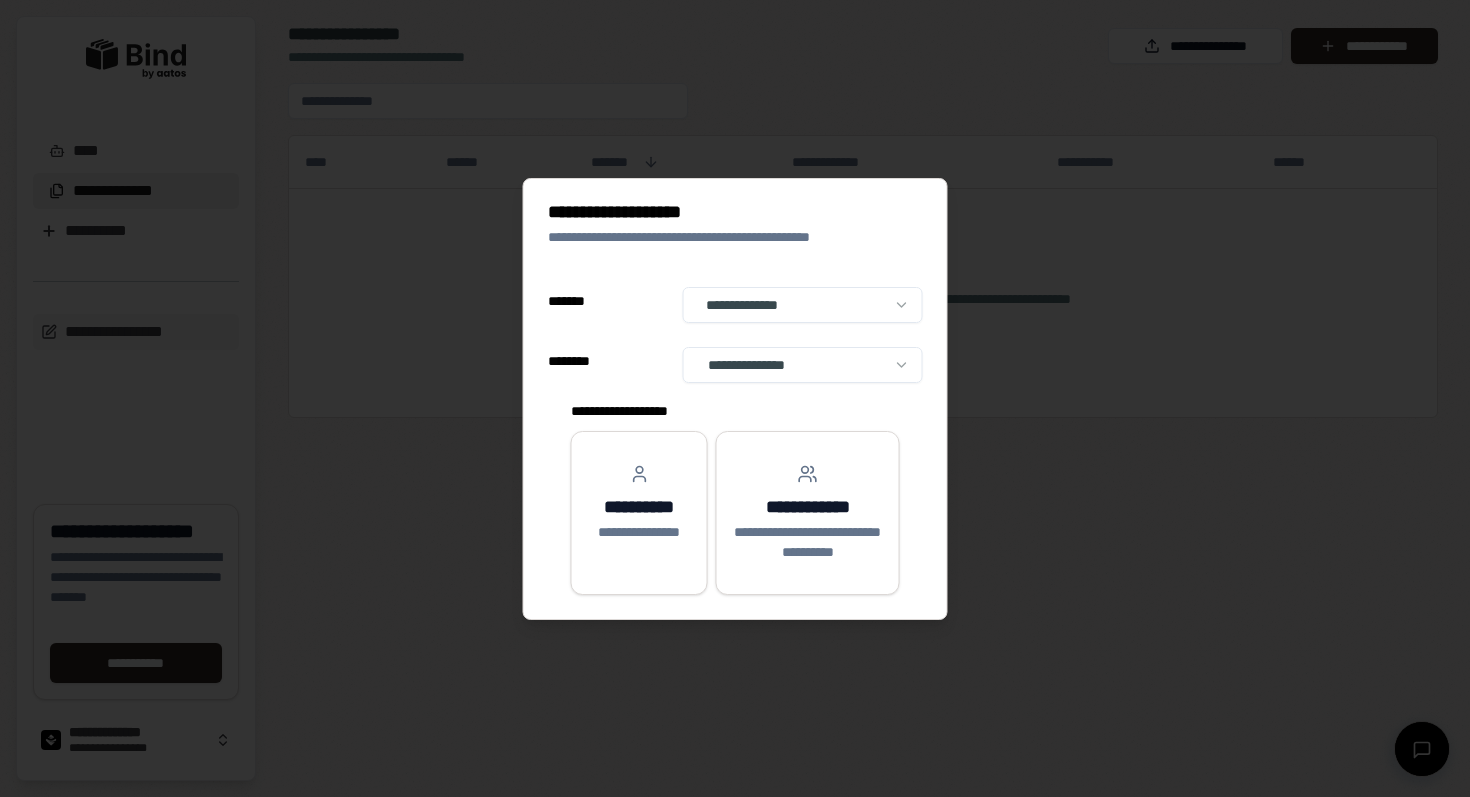 select on "**" 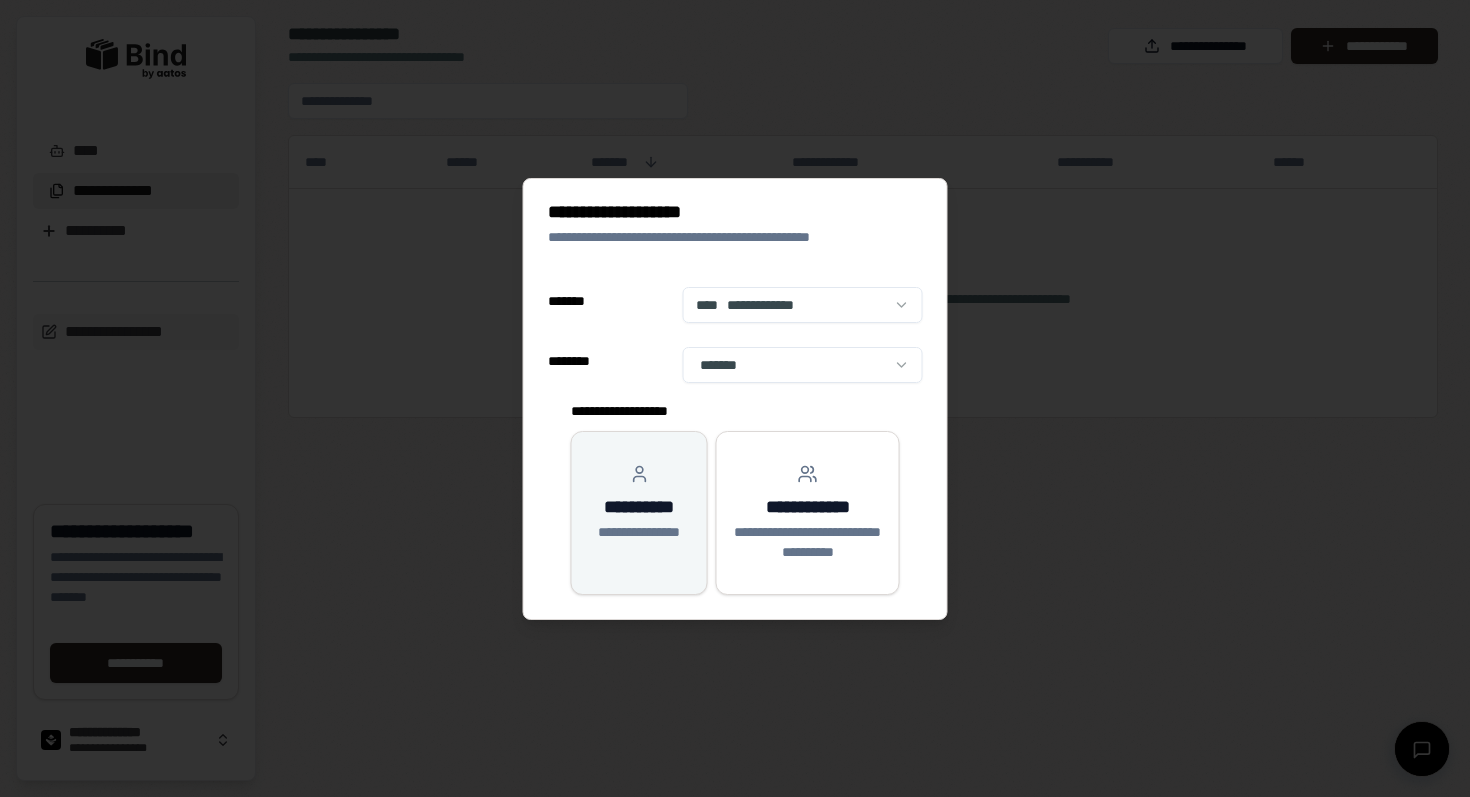 click on "**********" at bounding box center (639, 532) 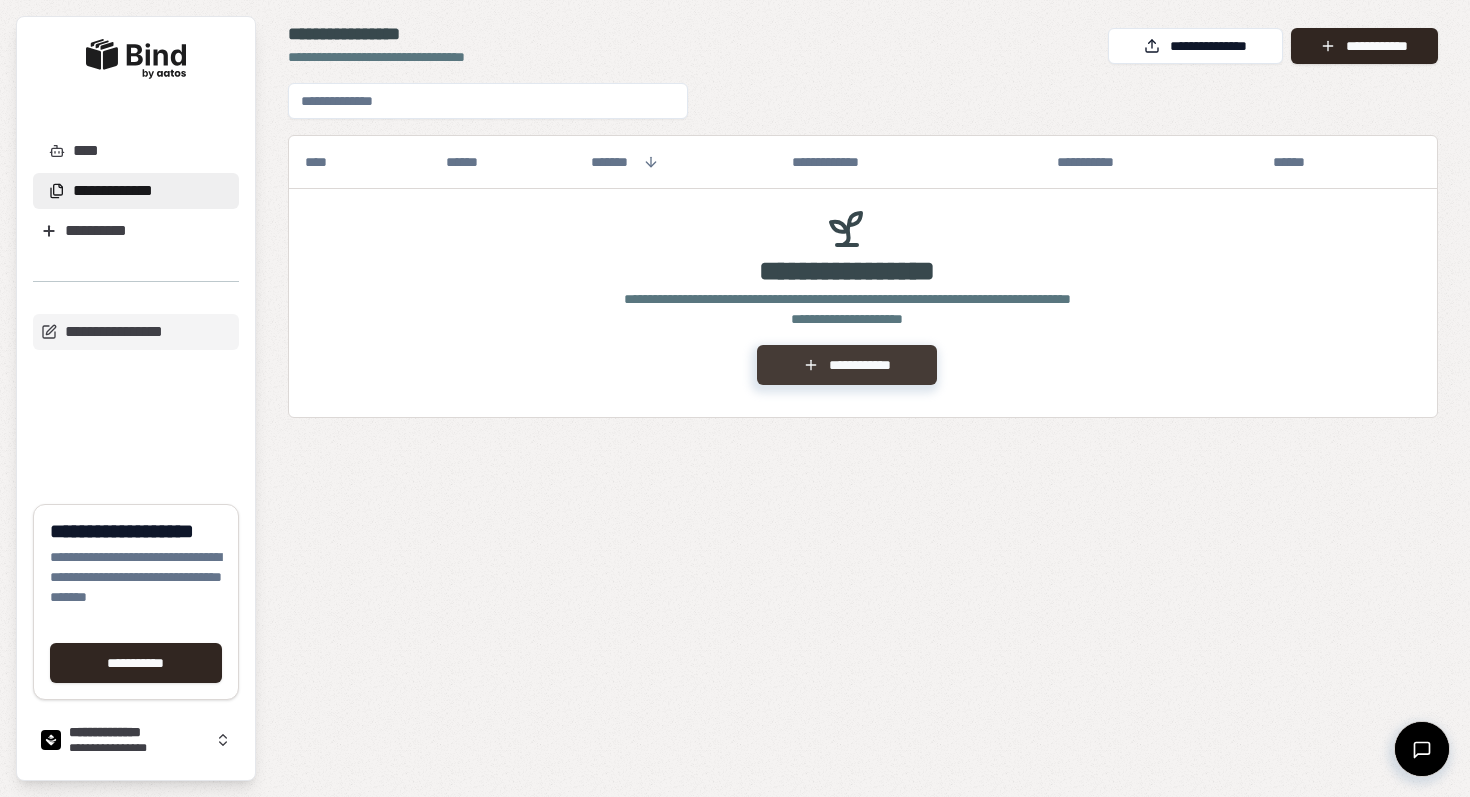 click on "**********" at bounding box center (846, 365) 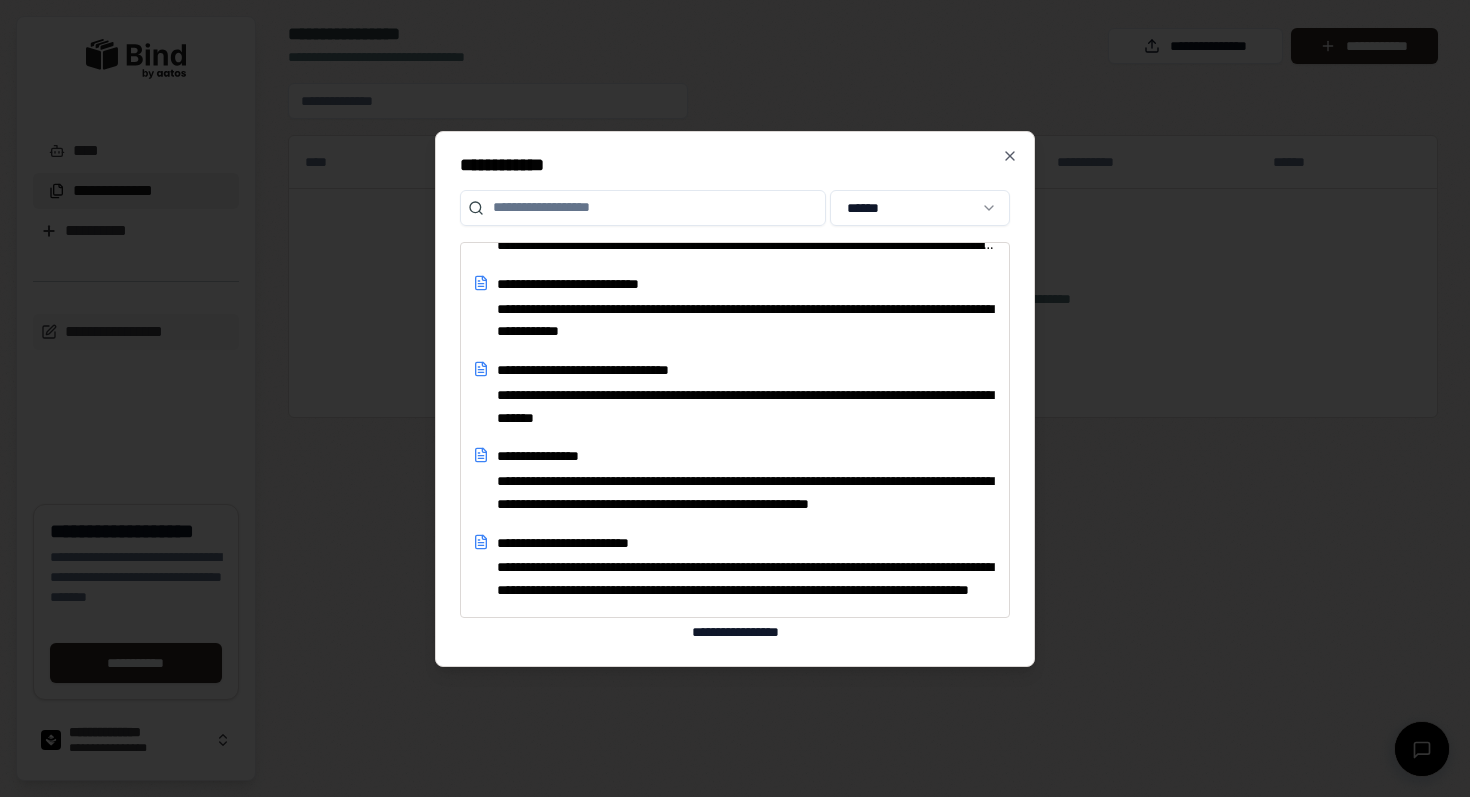 scroll, scrollTop: 16612, scrollLeft: 0, axis: vertical 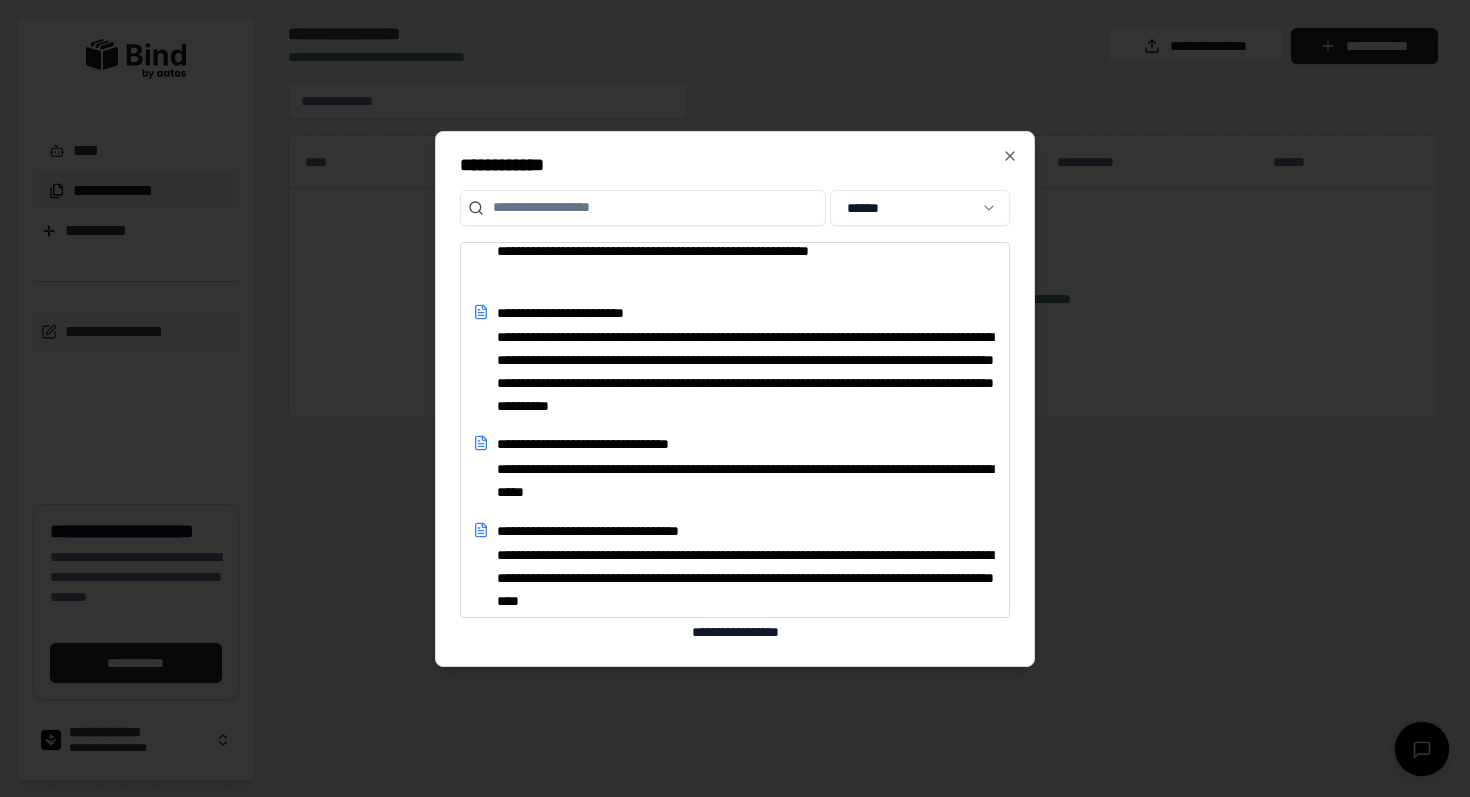 click on "**********" at bounding box center [735, 398] 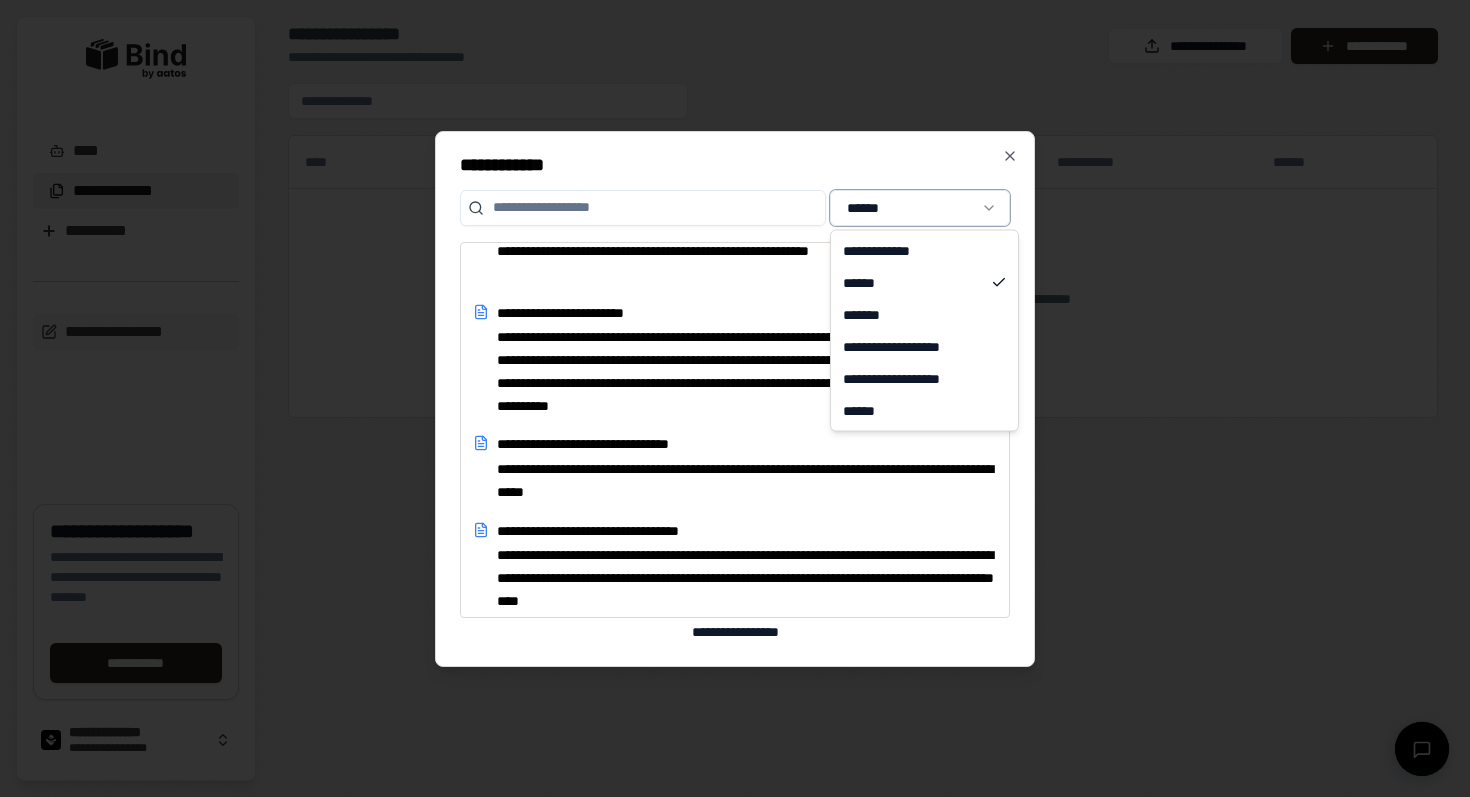 click on "**********" at bounding box center [735, 398] 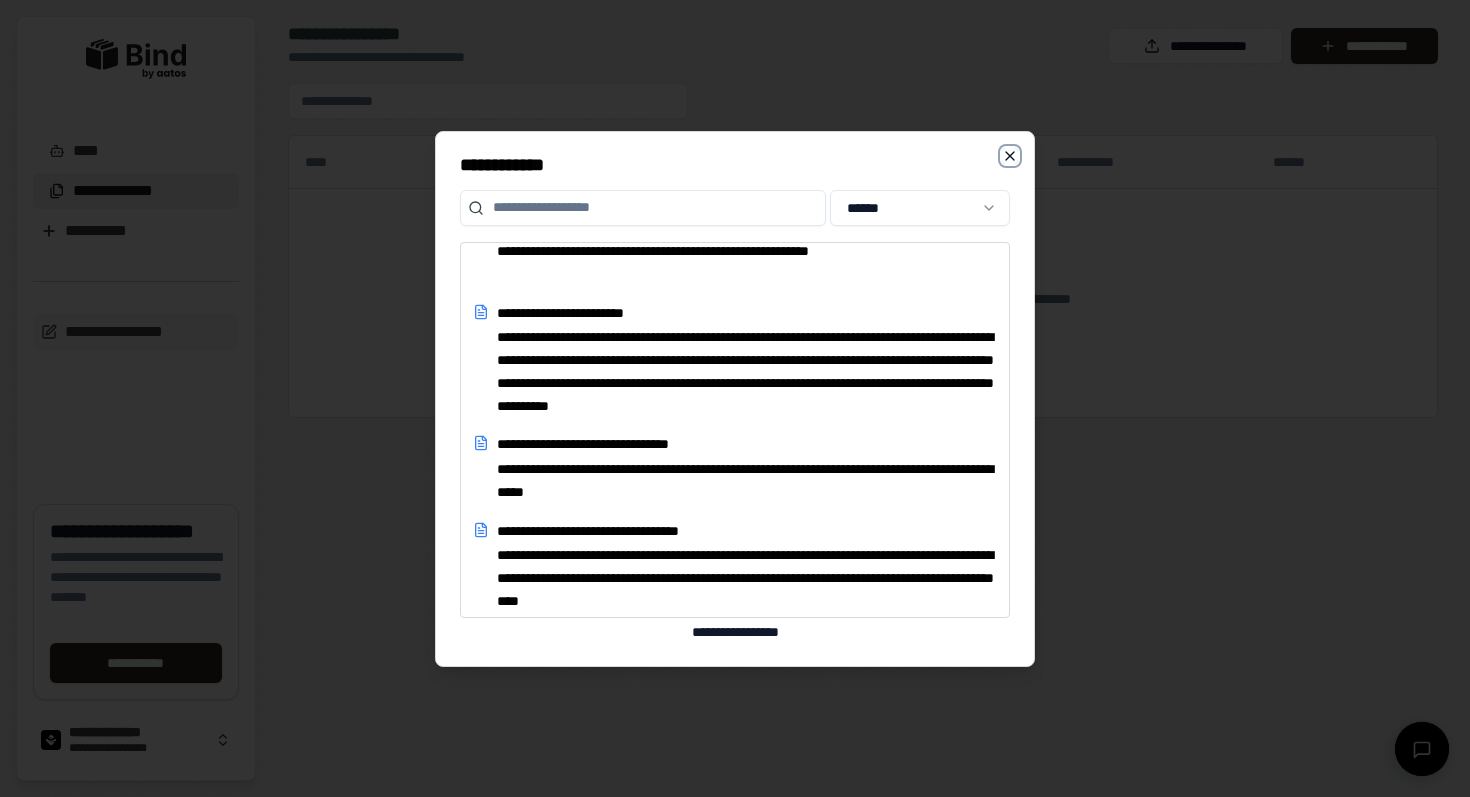 click 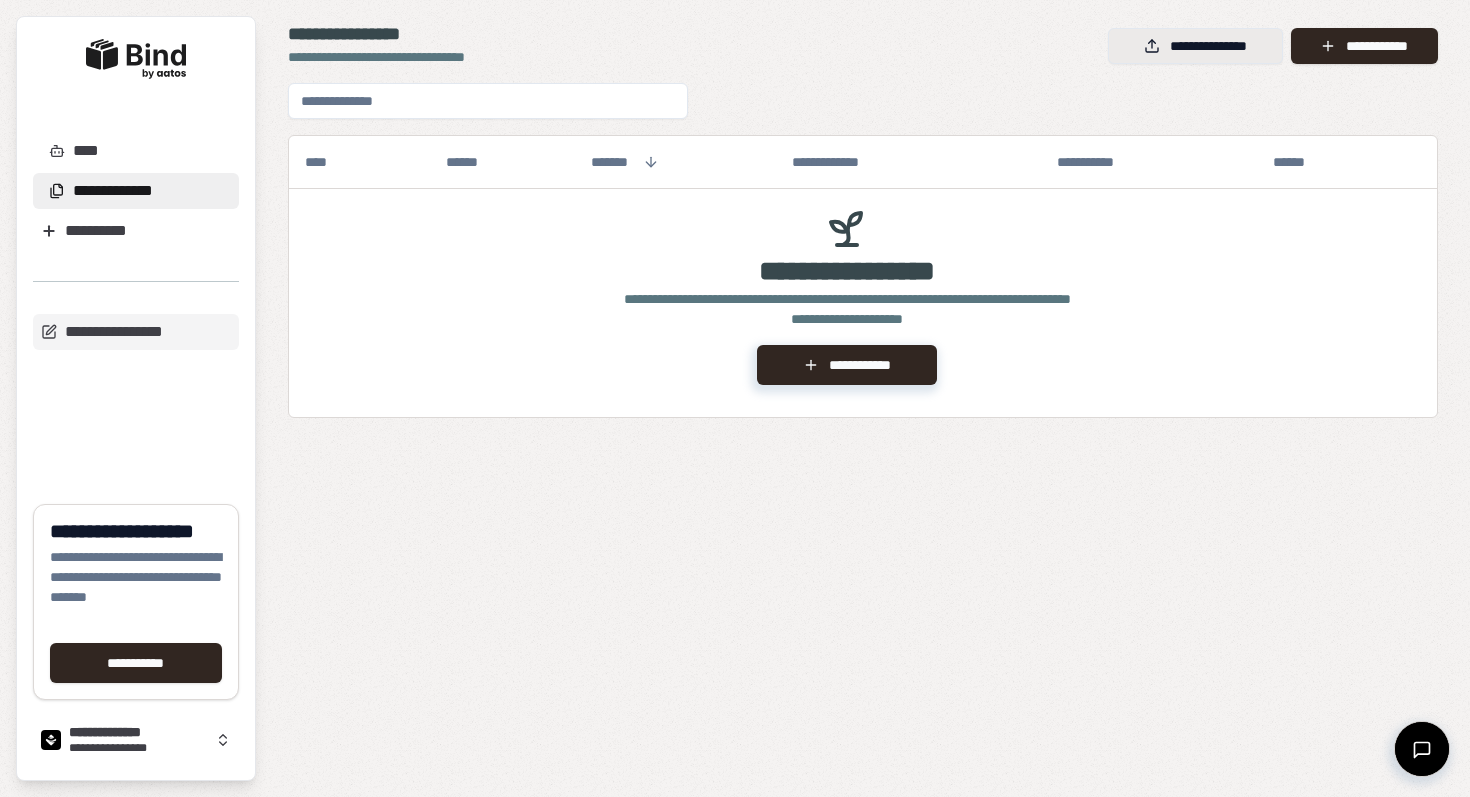 click on "**********" at bounding box center (1195, 46) 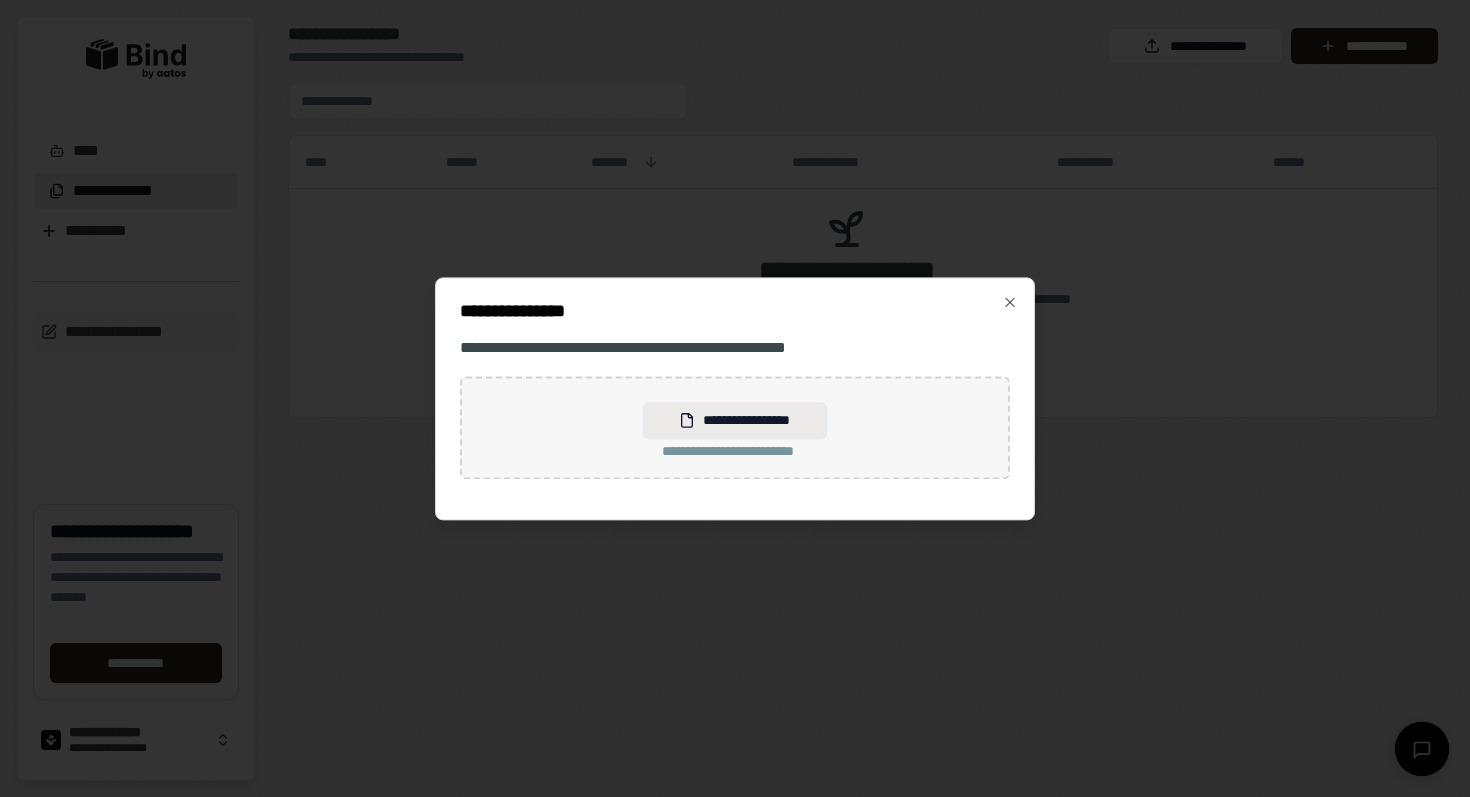 click on "**********" at bounding box center [734, 420] 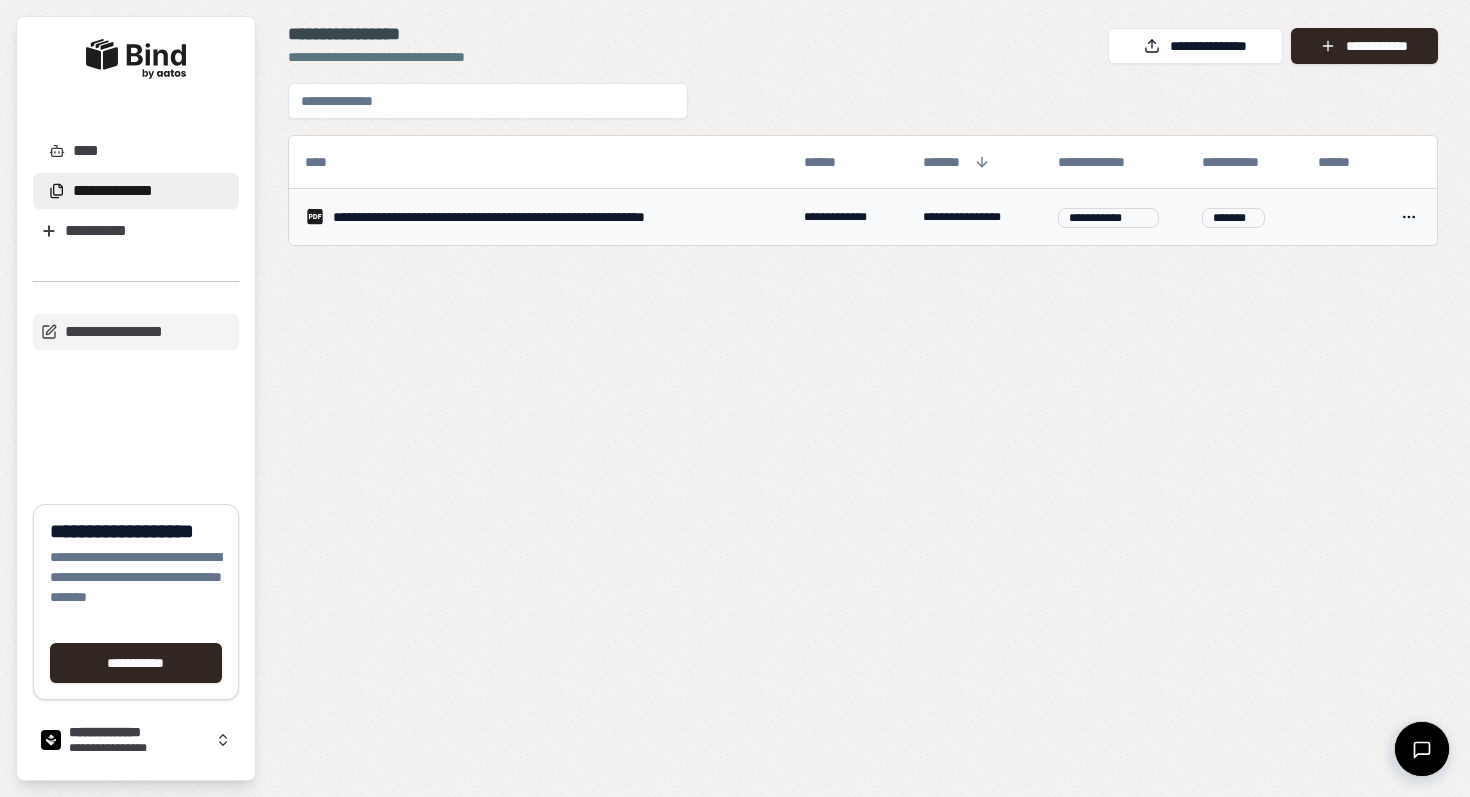 click on "**********" at bounding box center [974, 217] 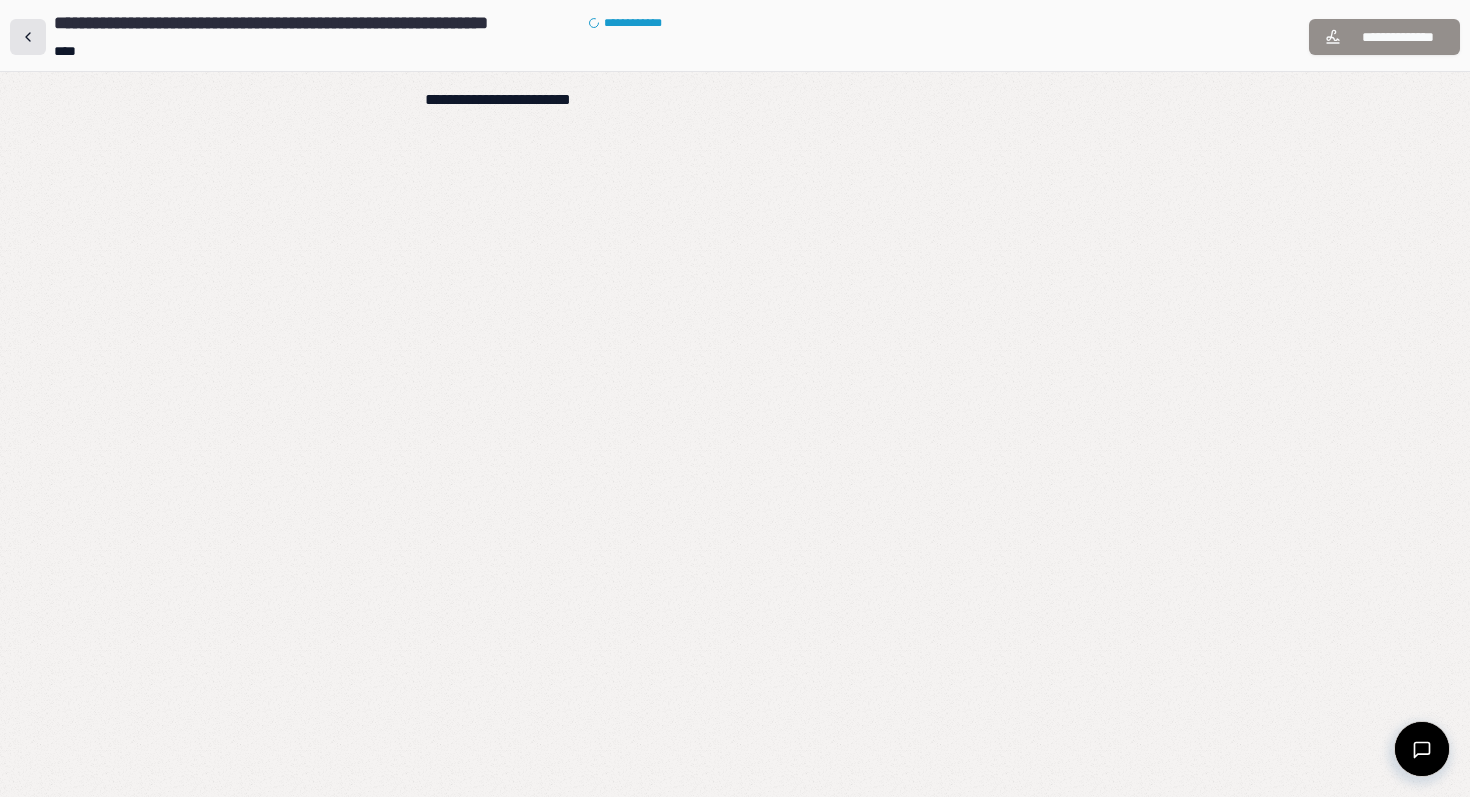 click at bounding box center [28, 37] 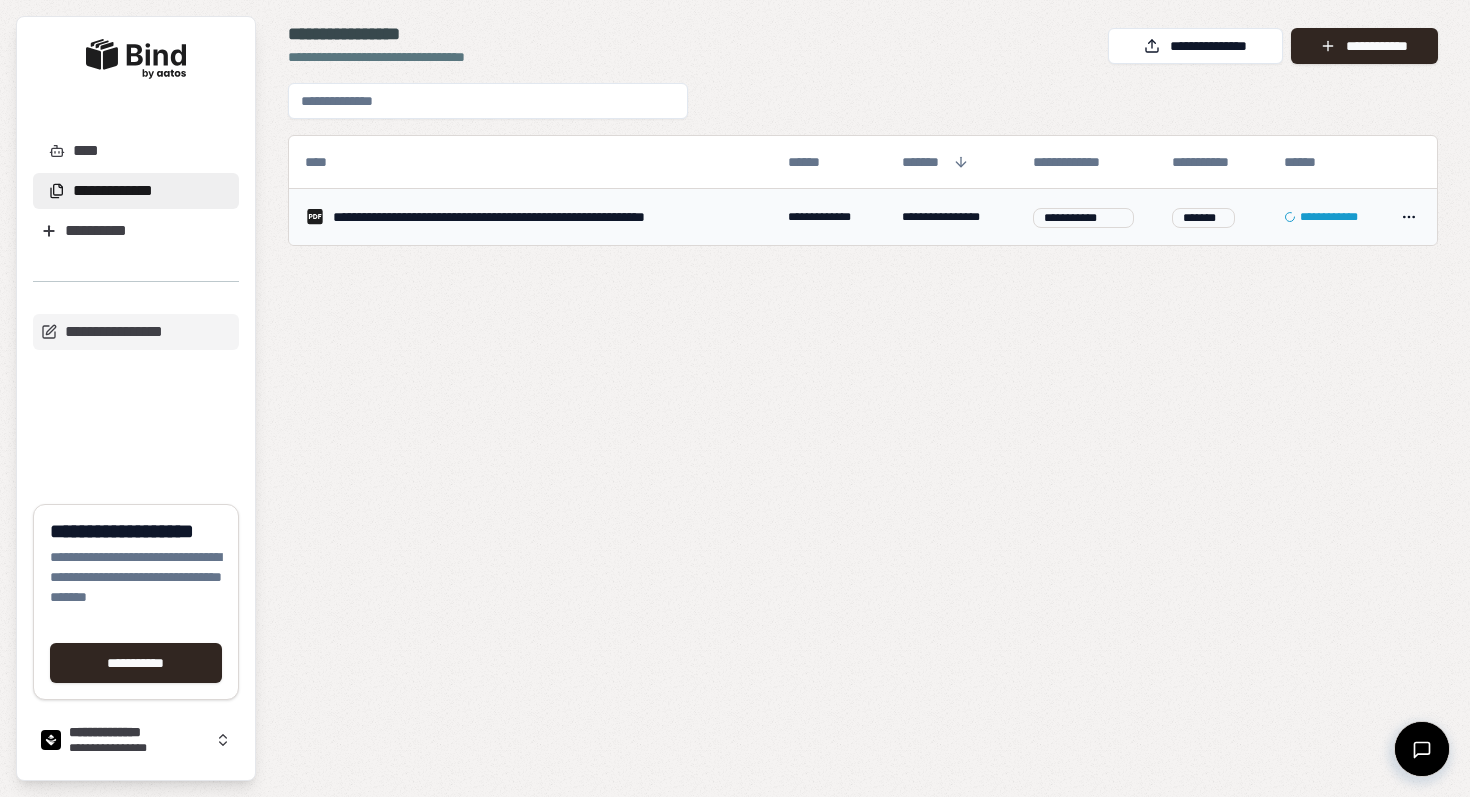 click on "**********" at bounding box center (533, 217) 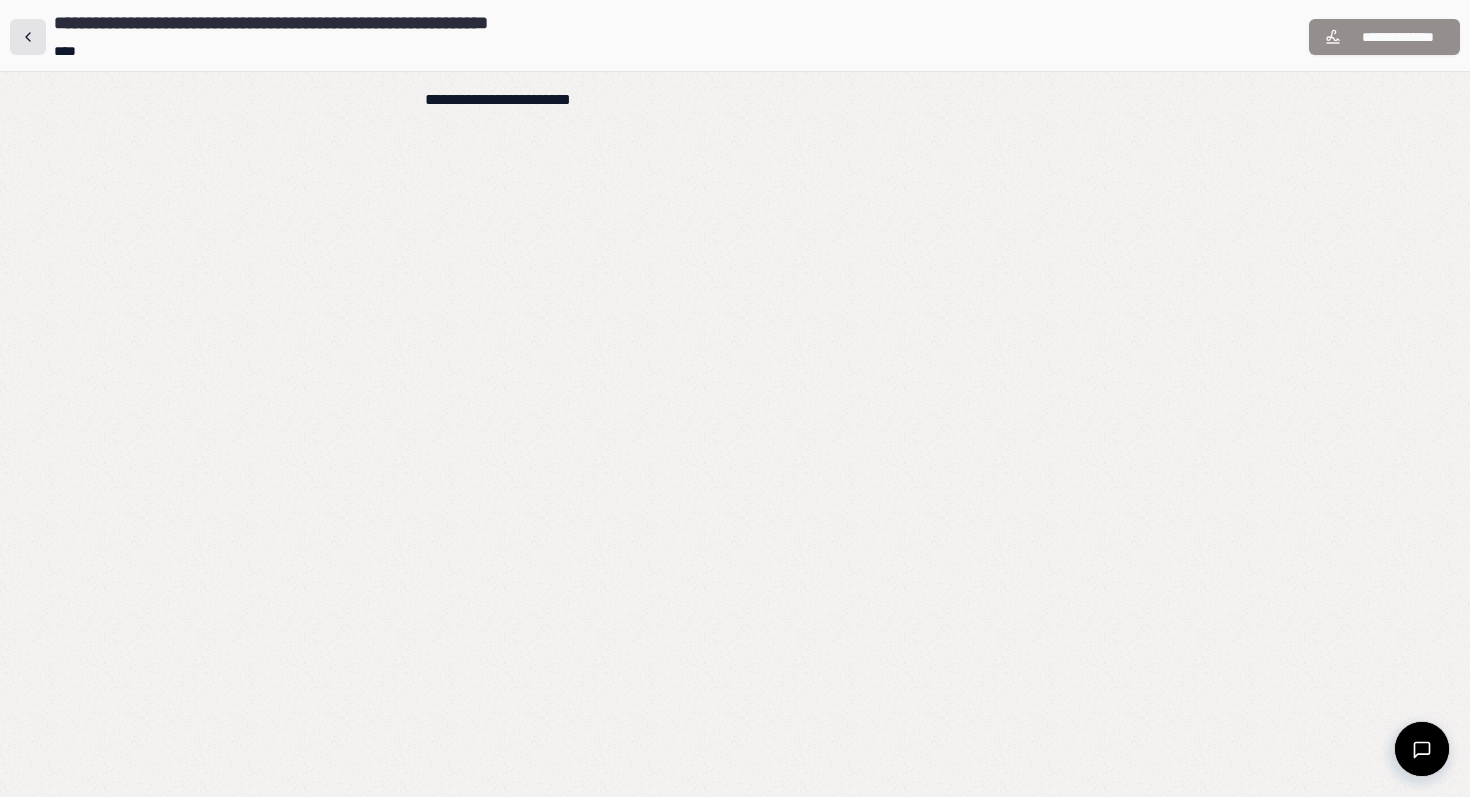 click at bounding box center [28, 37] 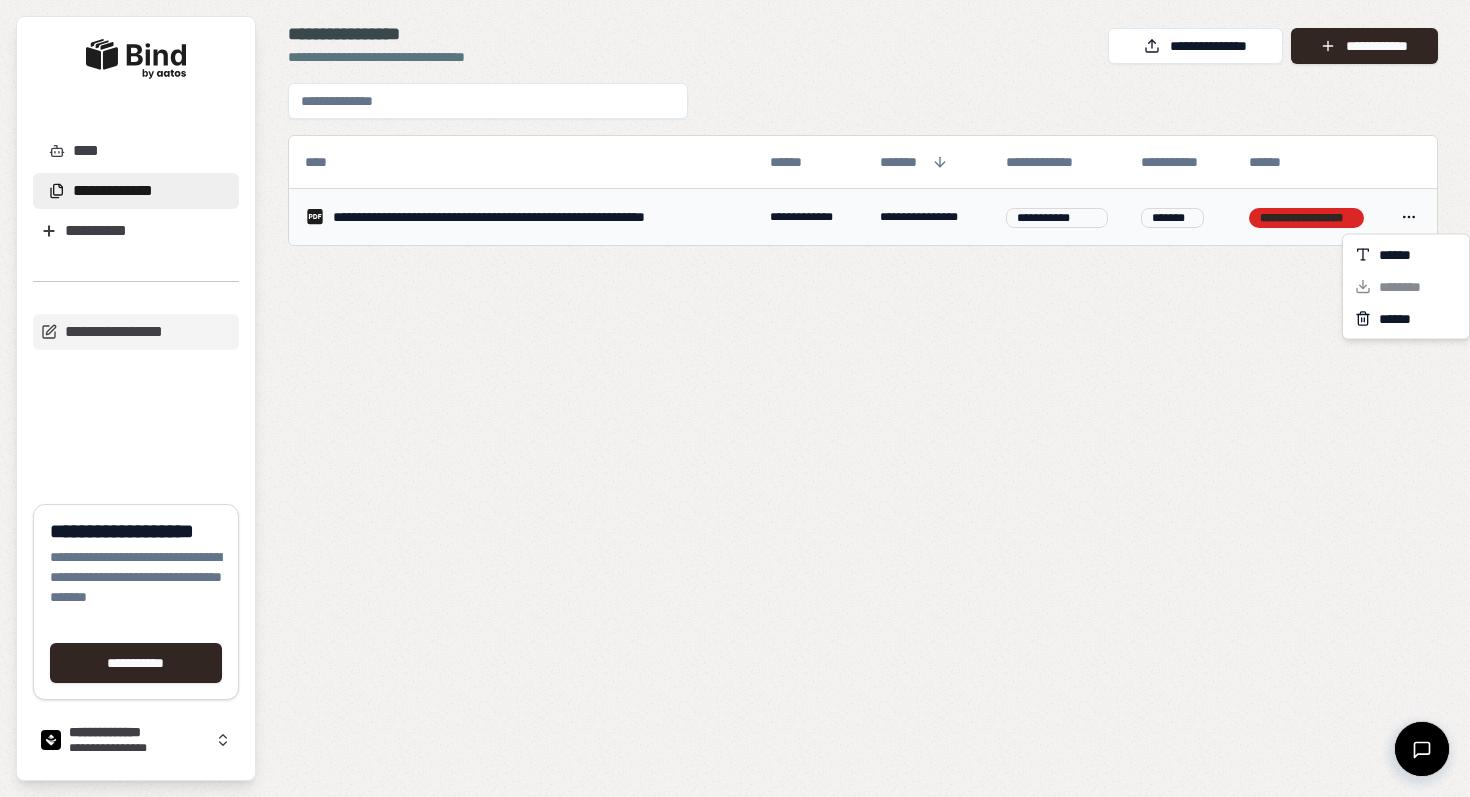 click on "**********" at bounding box center [735, 398] 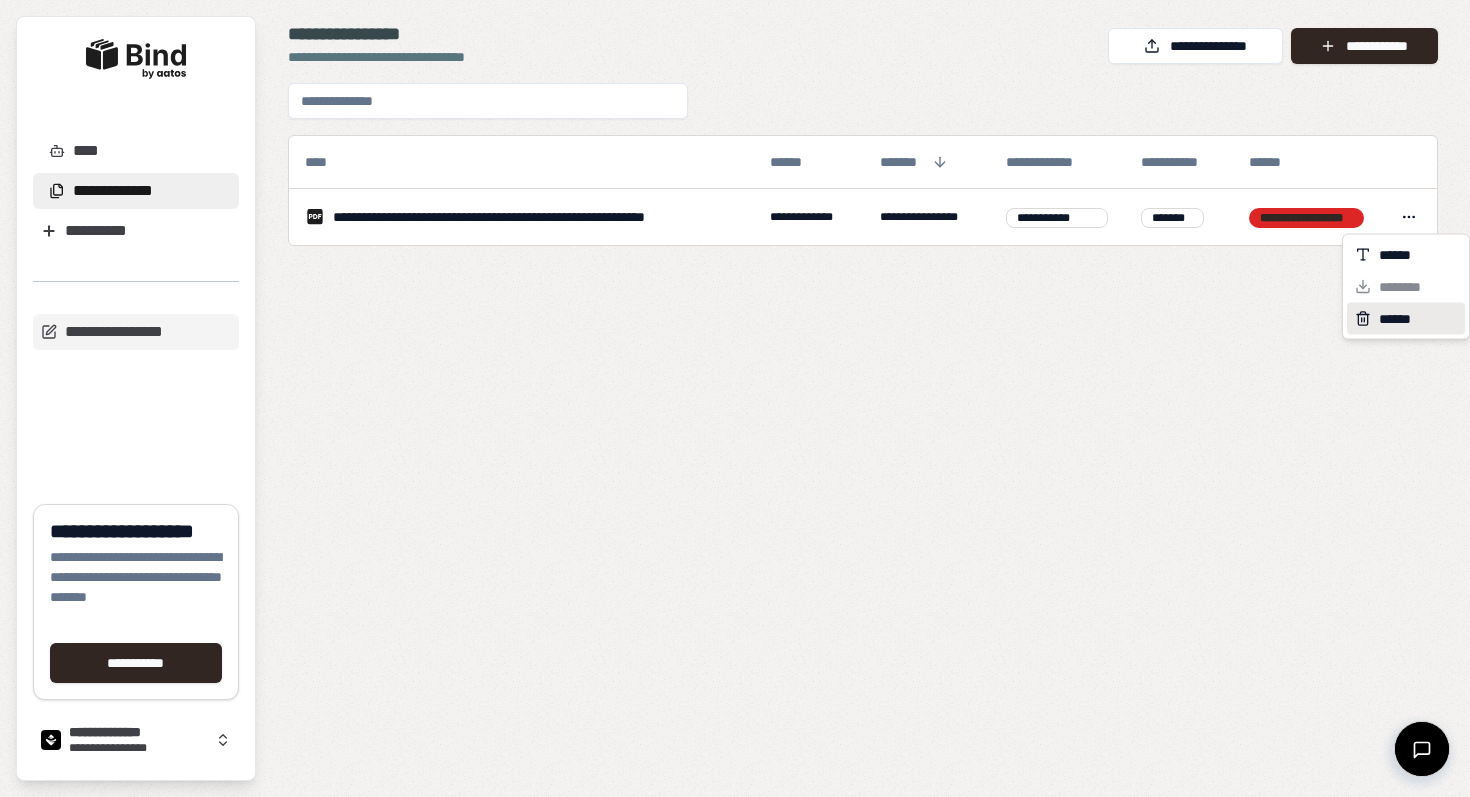 click on "******" at bounding box center (1399, 319) 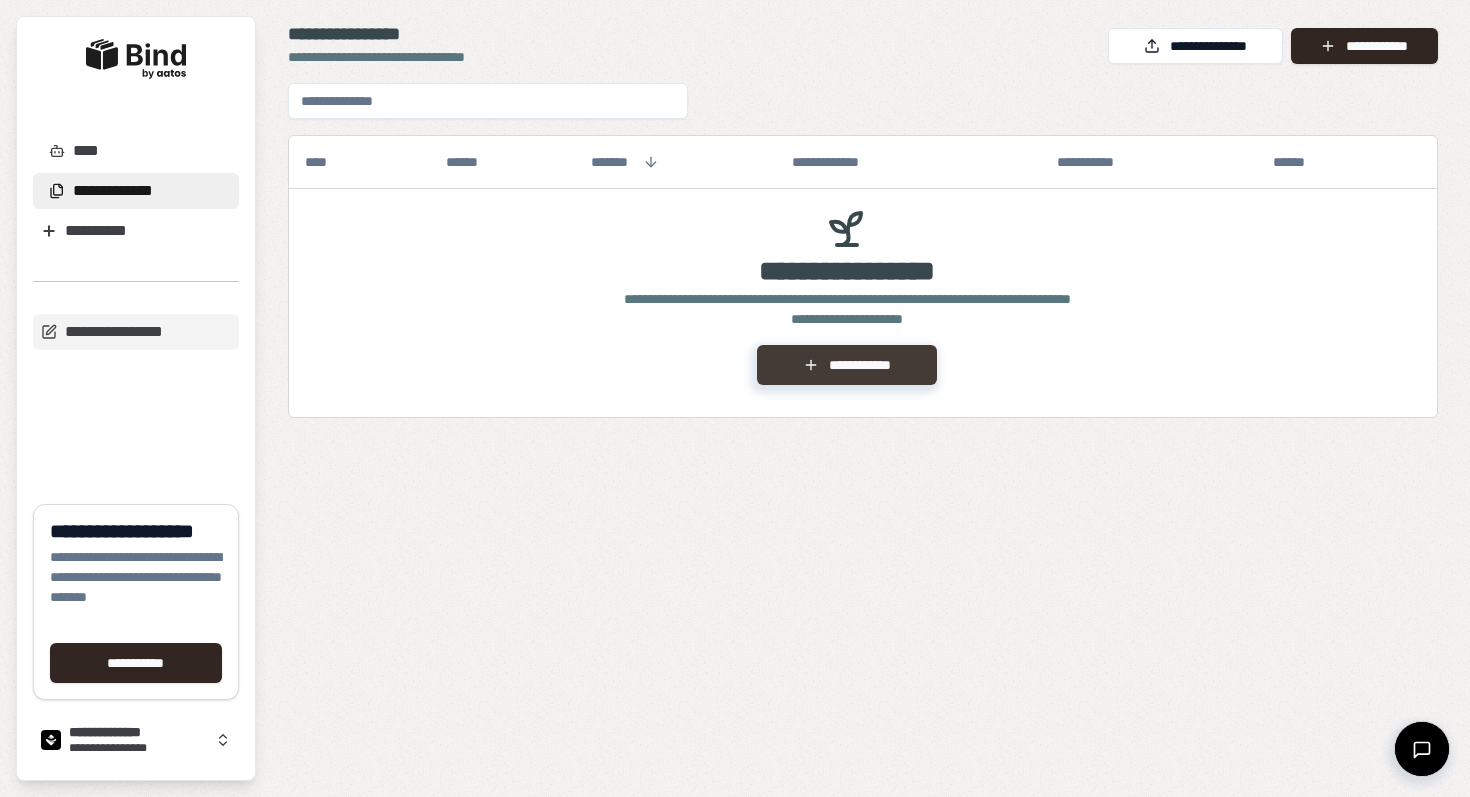 click on "**********" at bounding box center (846, 365) 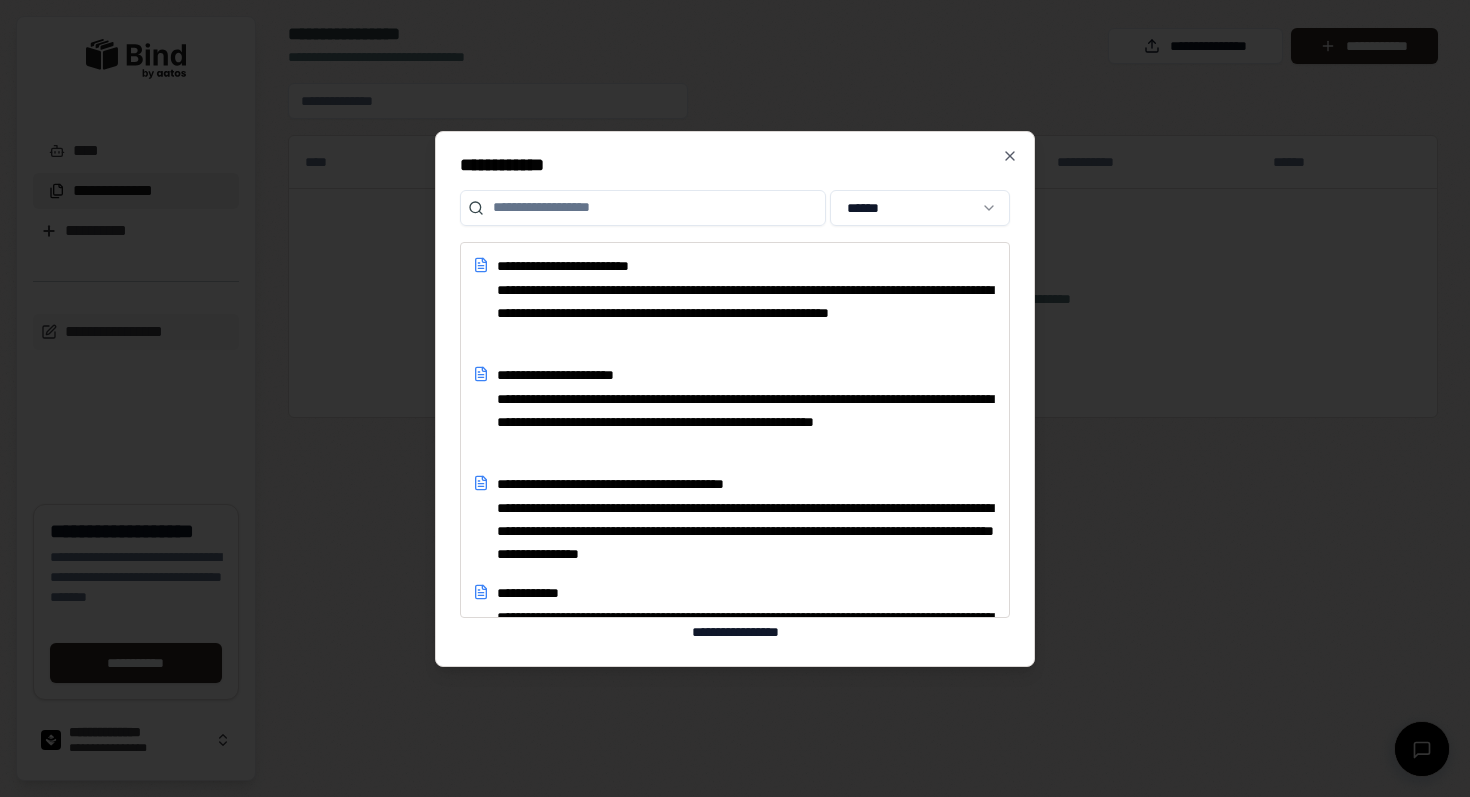 click on "**********" at bounding box center [735, 165] 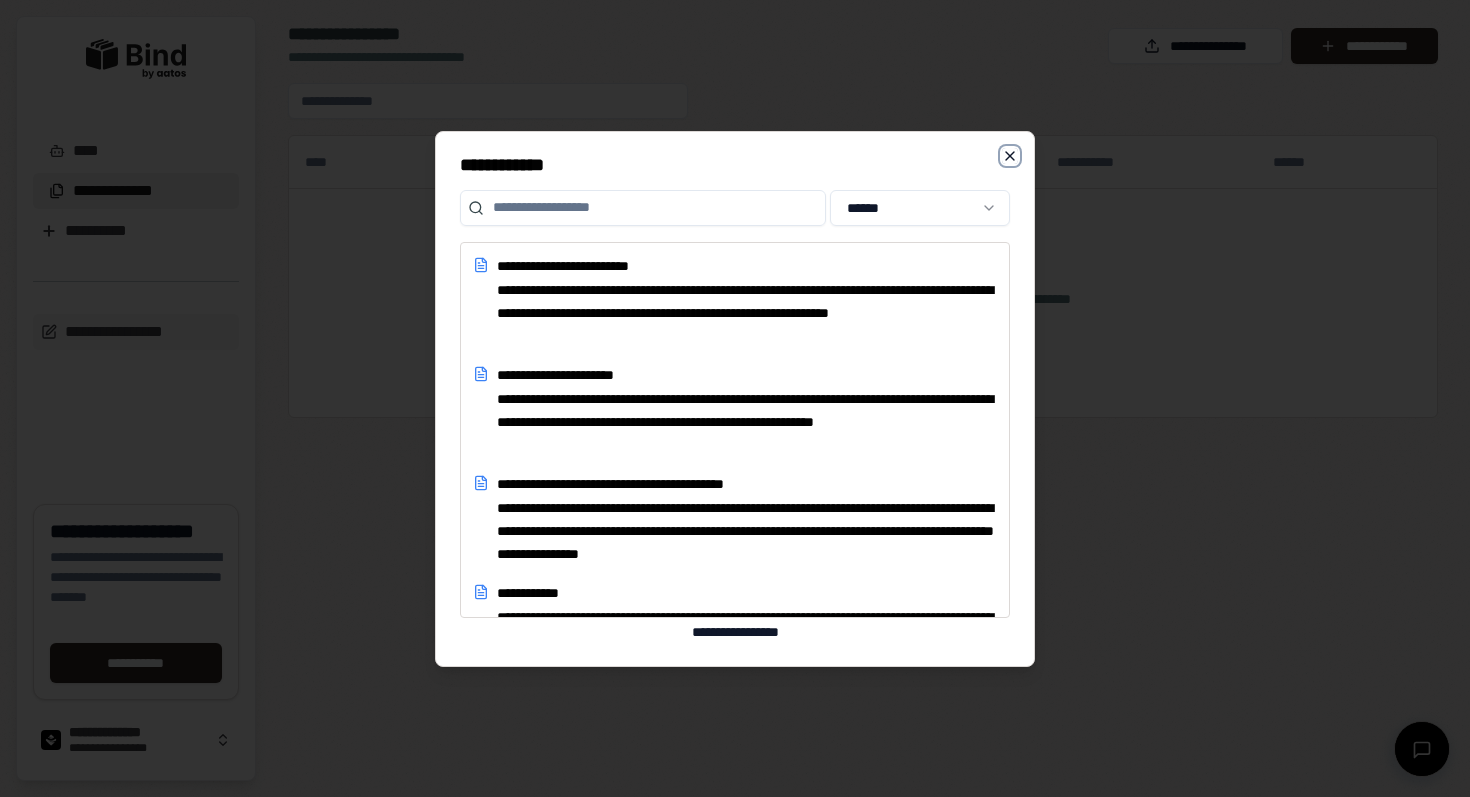 click 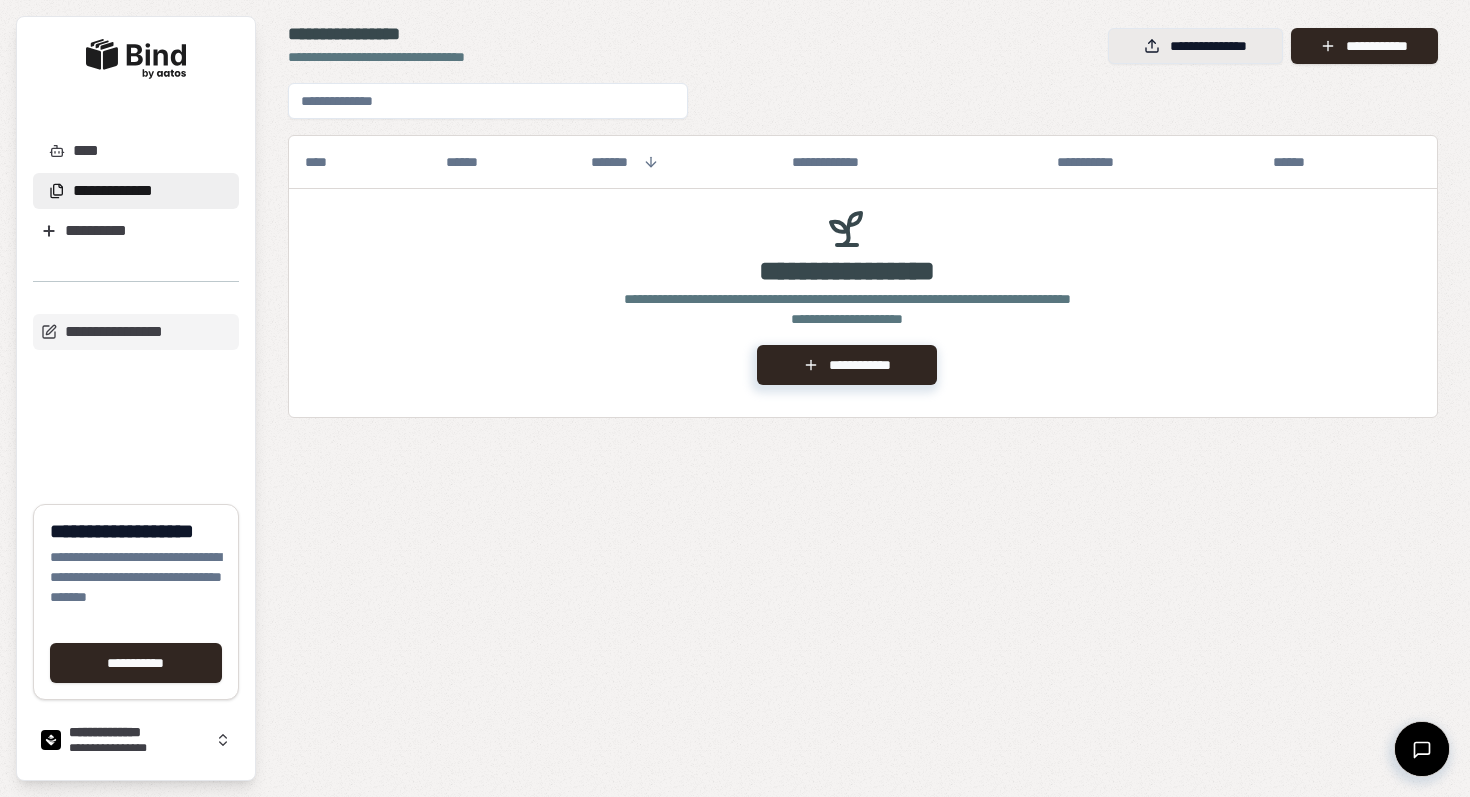 click on "**********" at bounding box center [1195, 46] 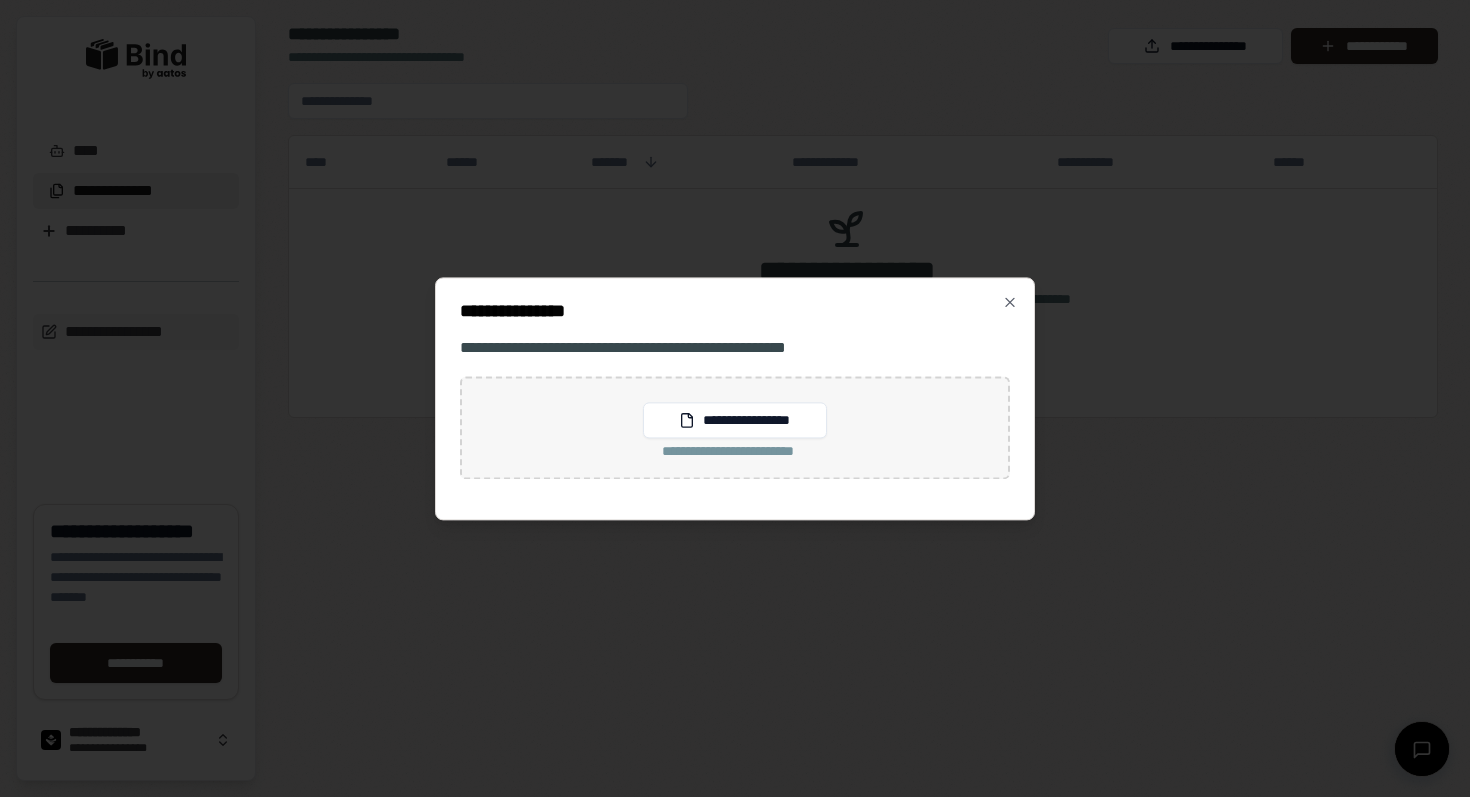 click on "**********" at bounding box center (735, 451) 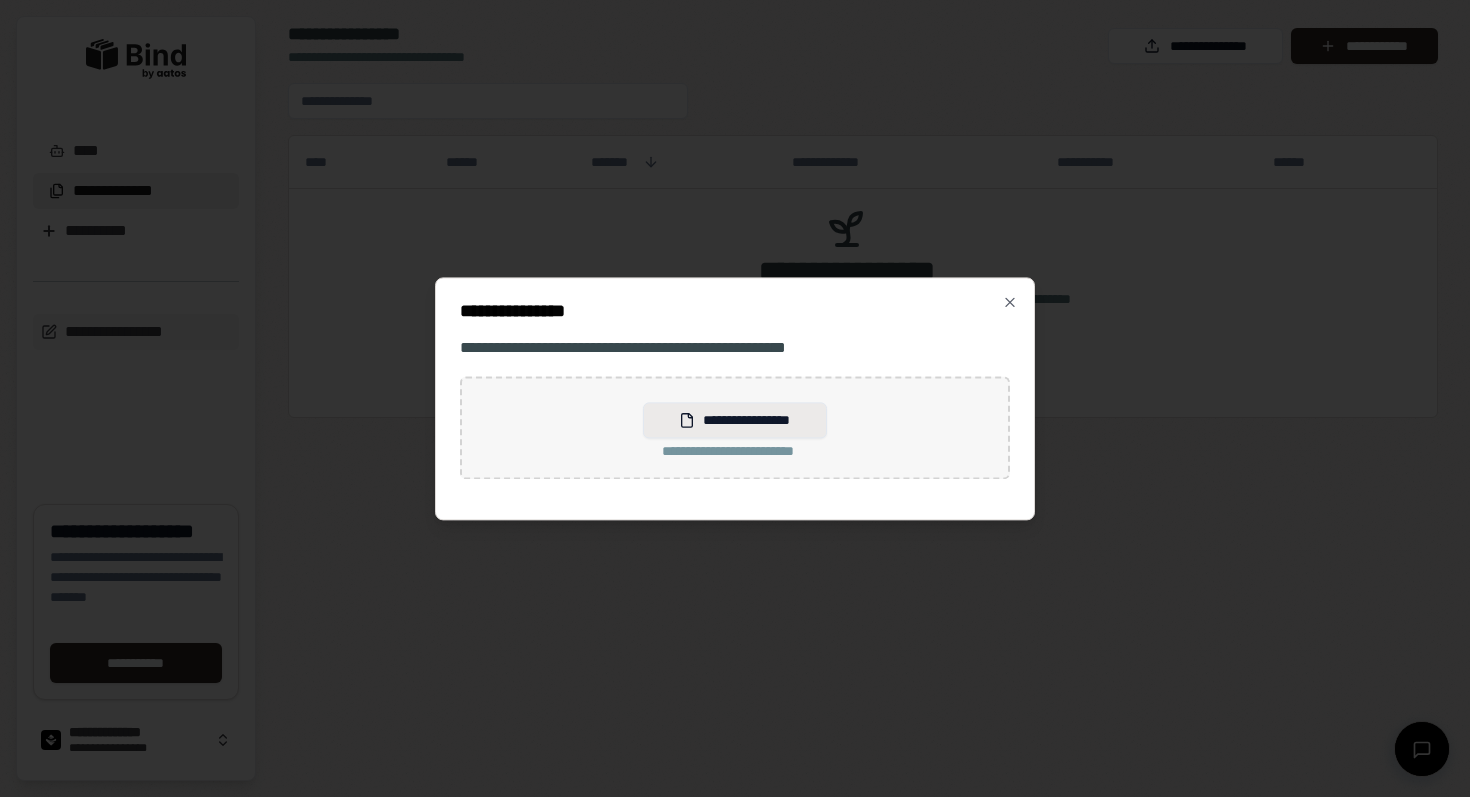 click on "**********" at bounding box center [734, 420] 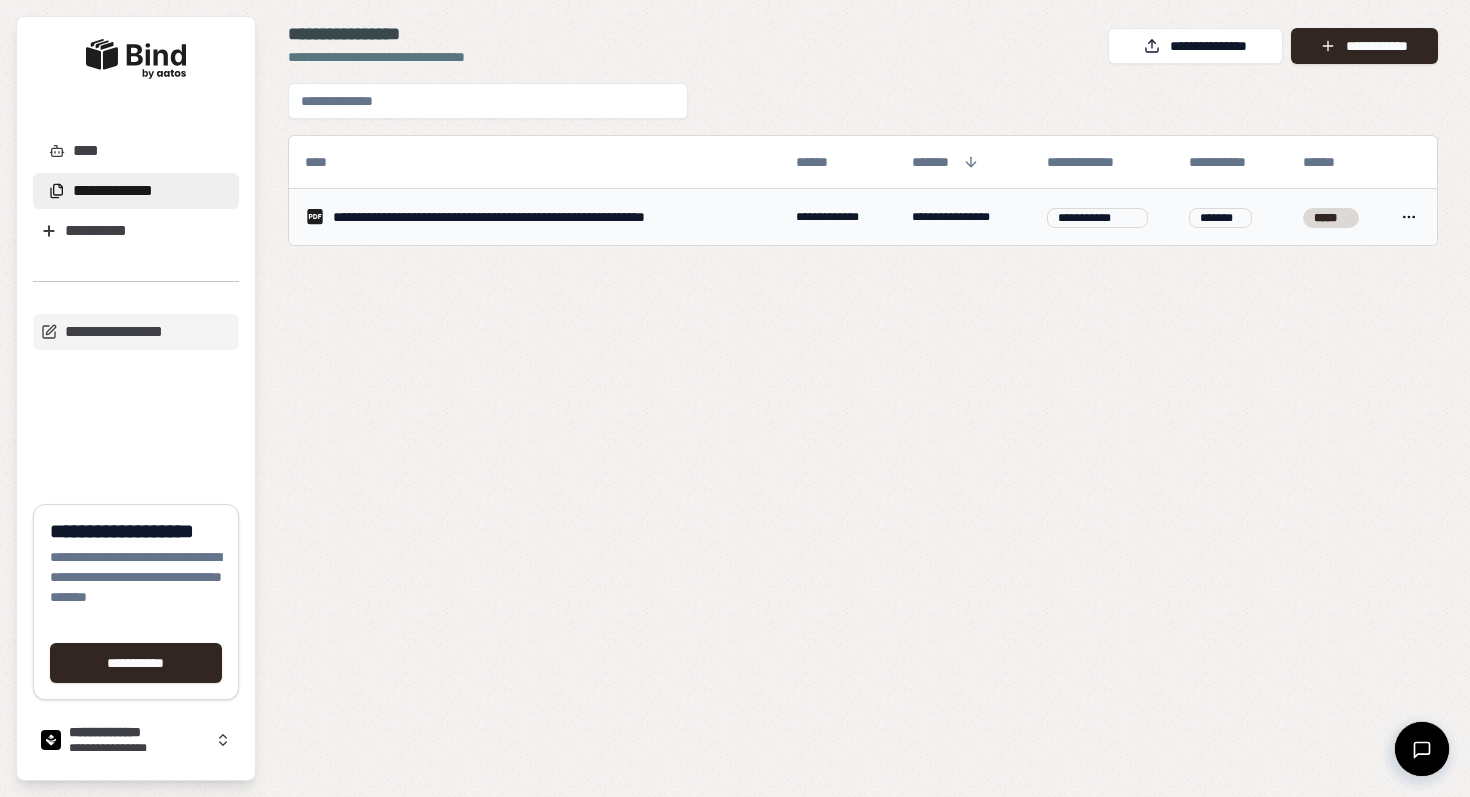 click on "**********" at bounding box center (533, 217) 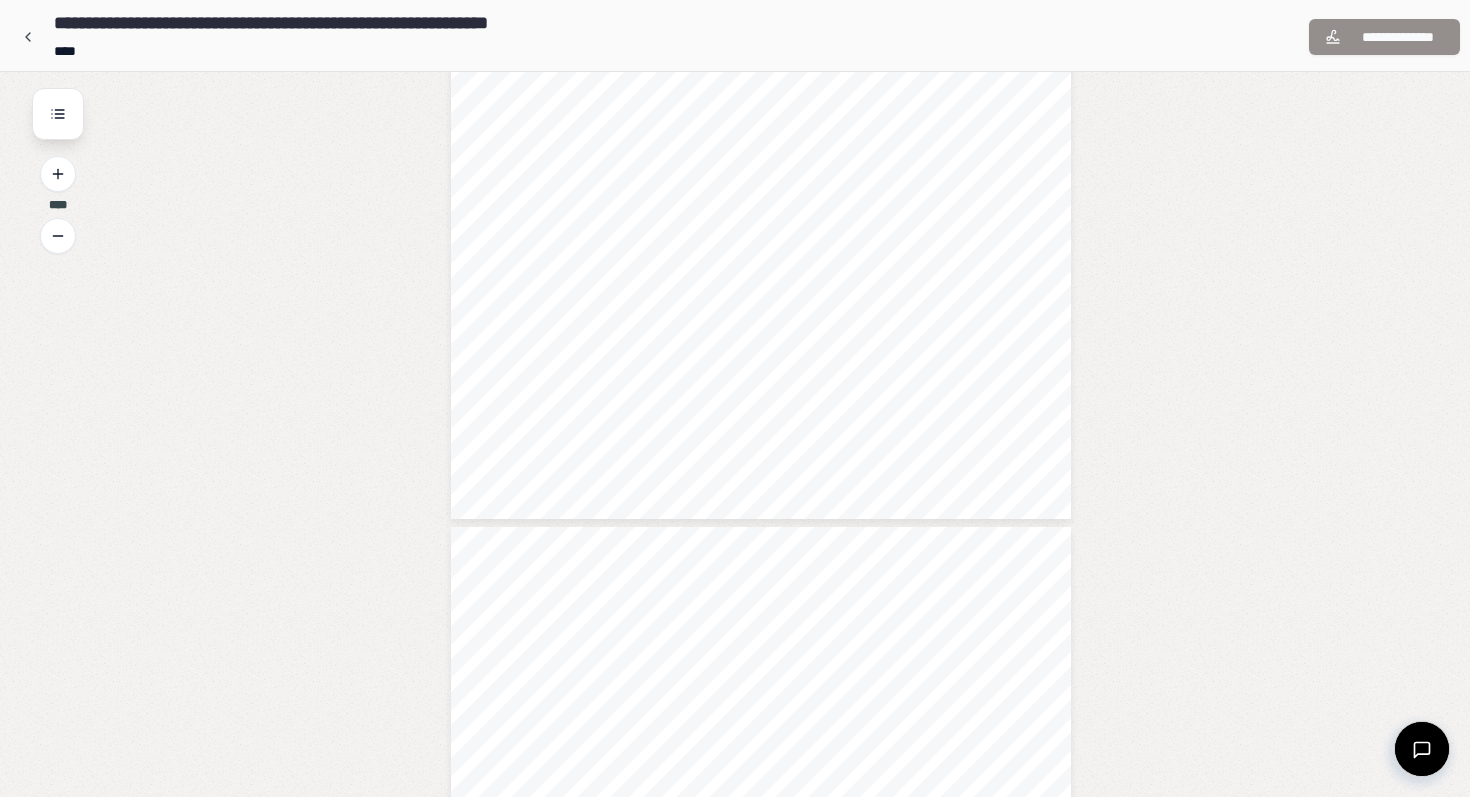 scroll, scrollTop: 6597, scrollLeft: 0, axis: vertical 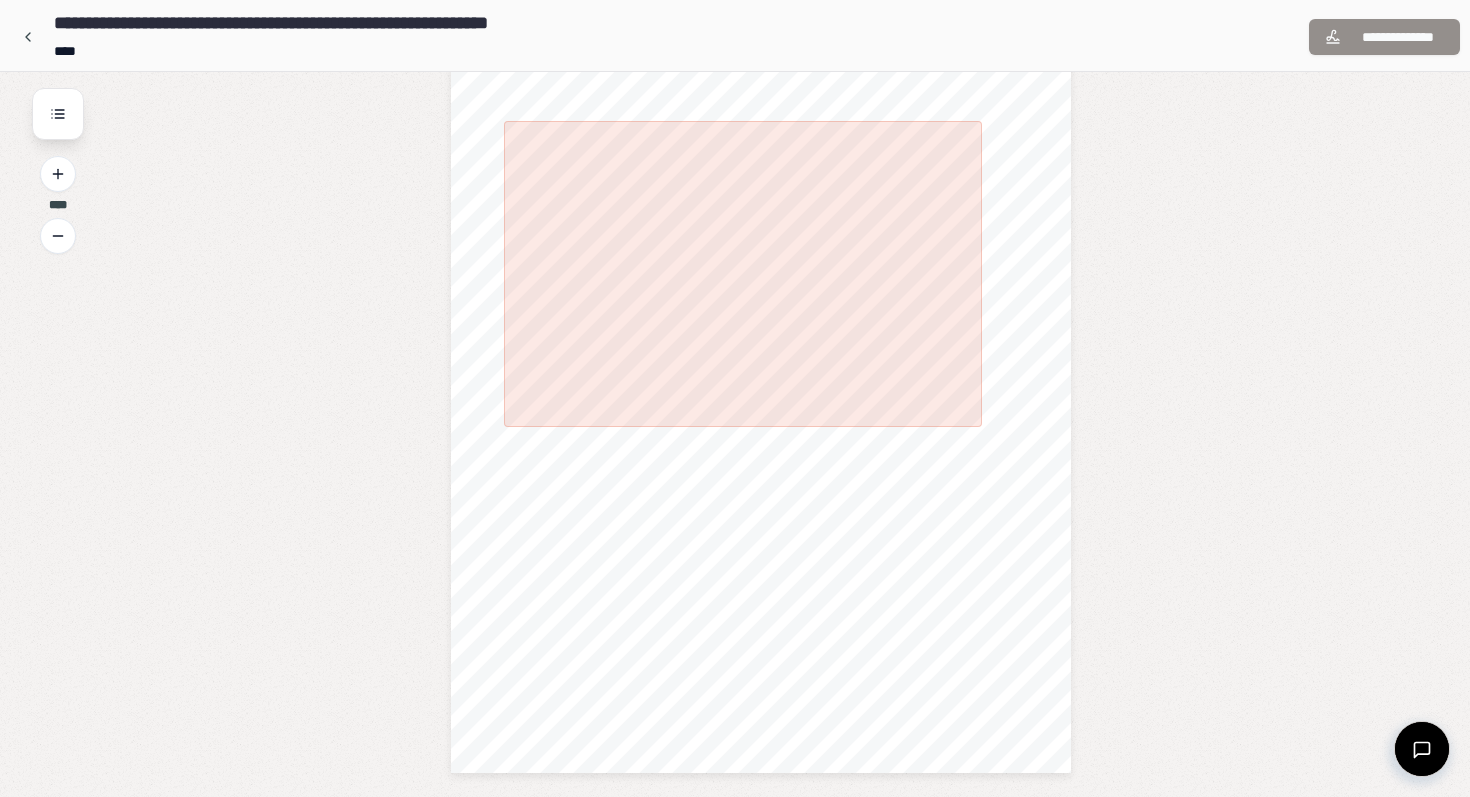 click at bounding box center [743, 274] 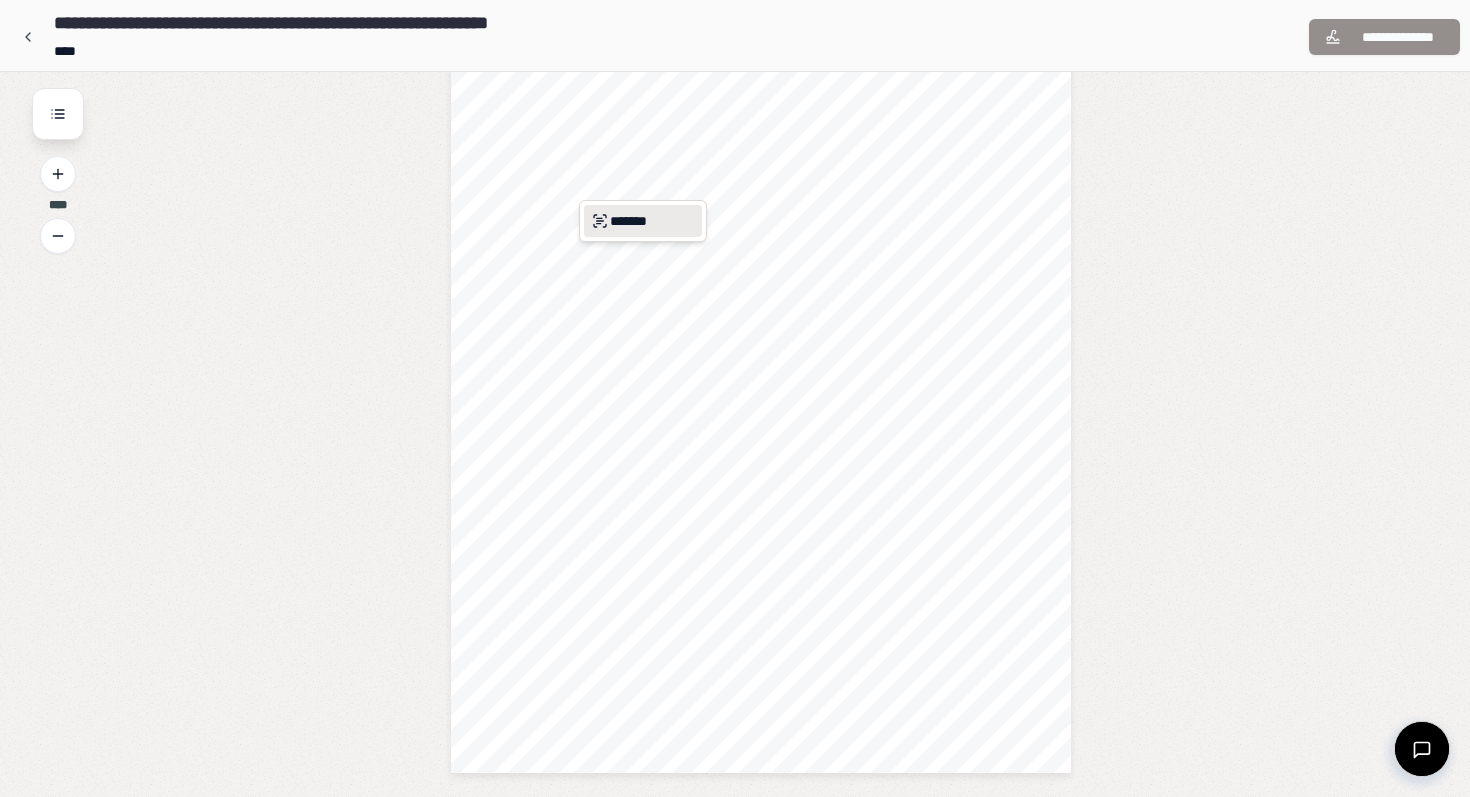 click on "*******" at bounding box center [643, 221] 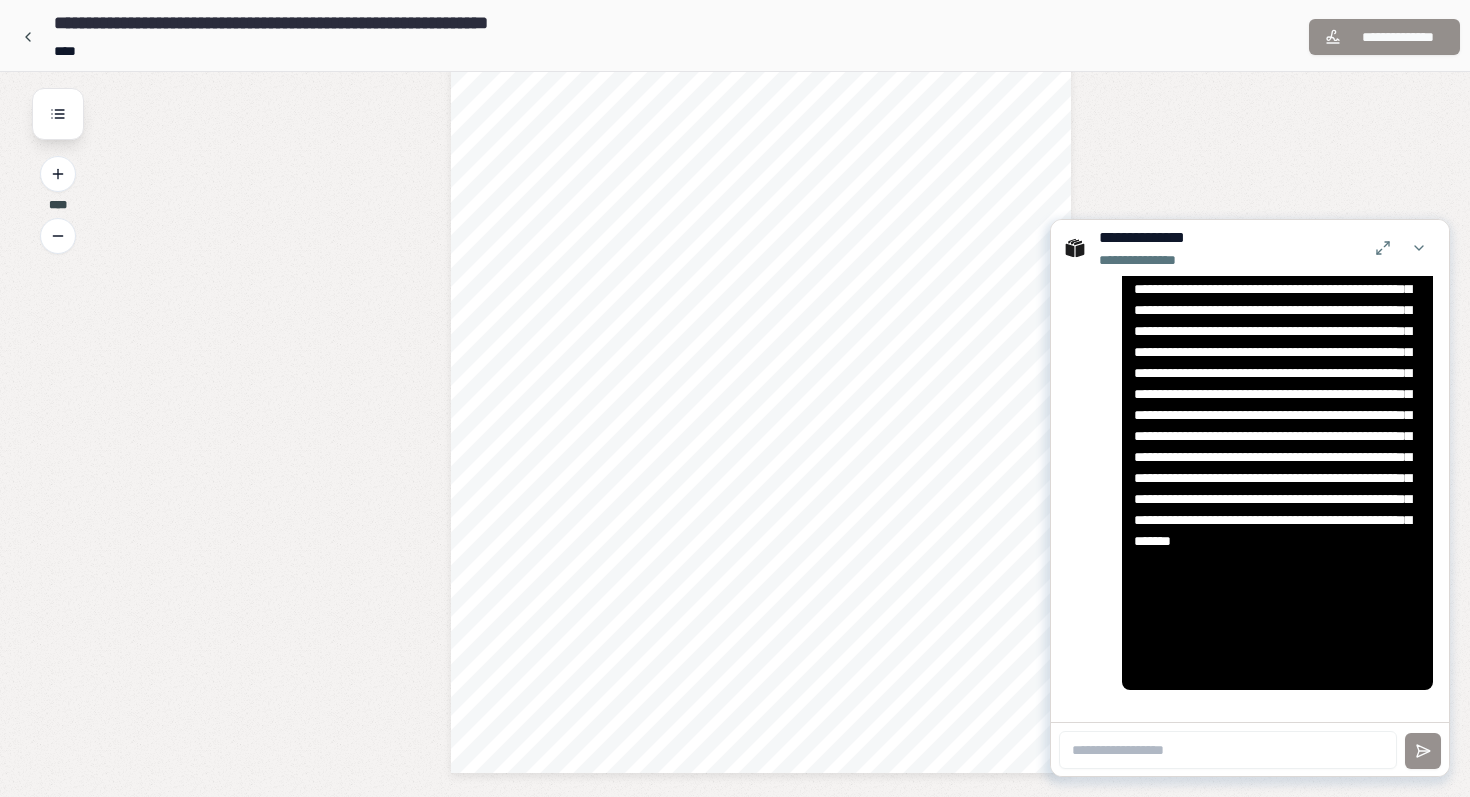 scroll, scrollTop: 0, scrollLeft: 0, axis: both 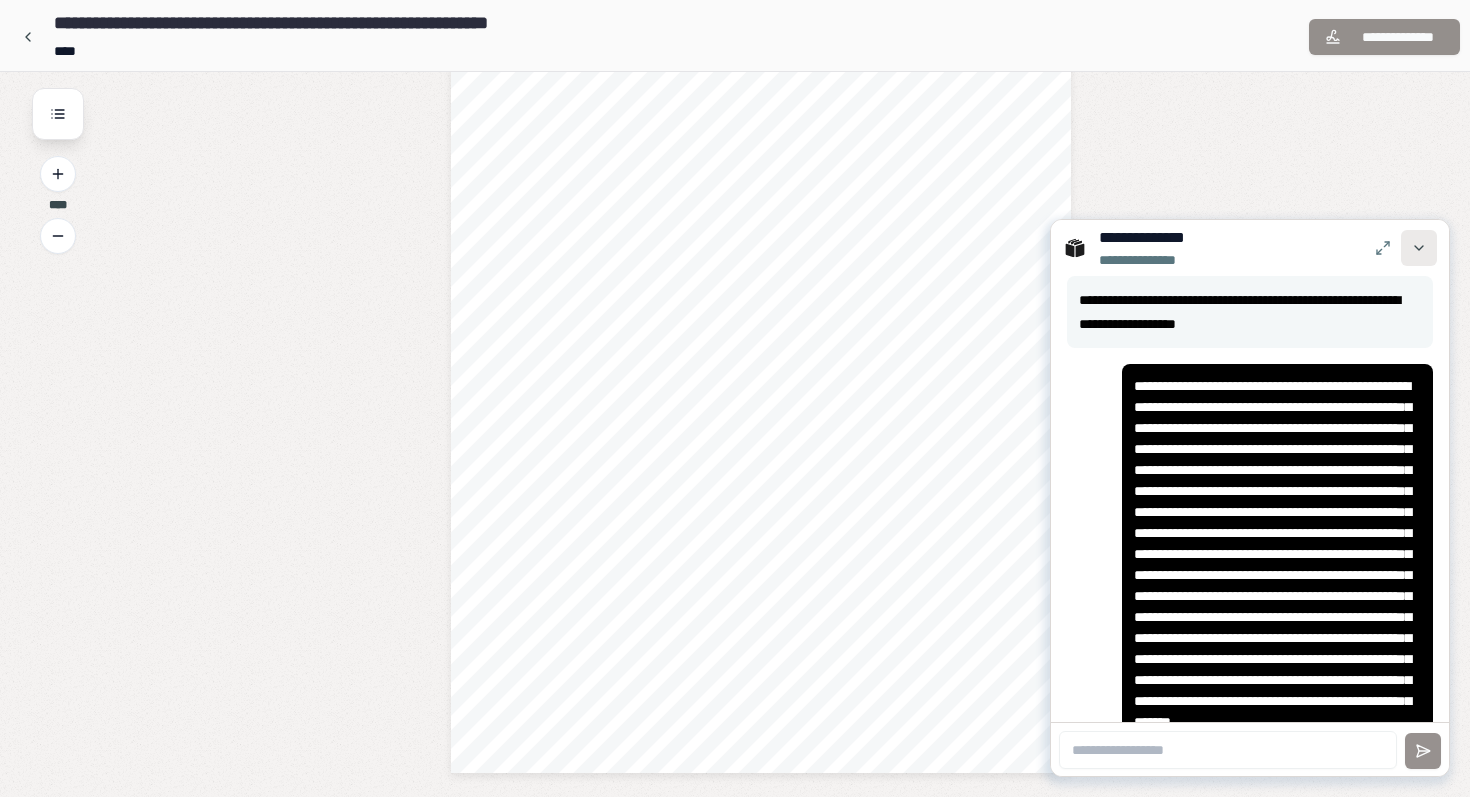 click at bounding box center [1419, 248] 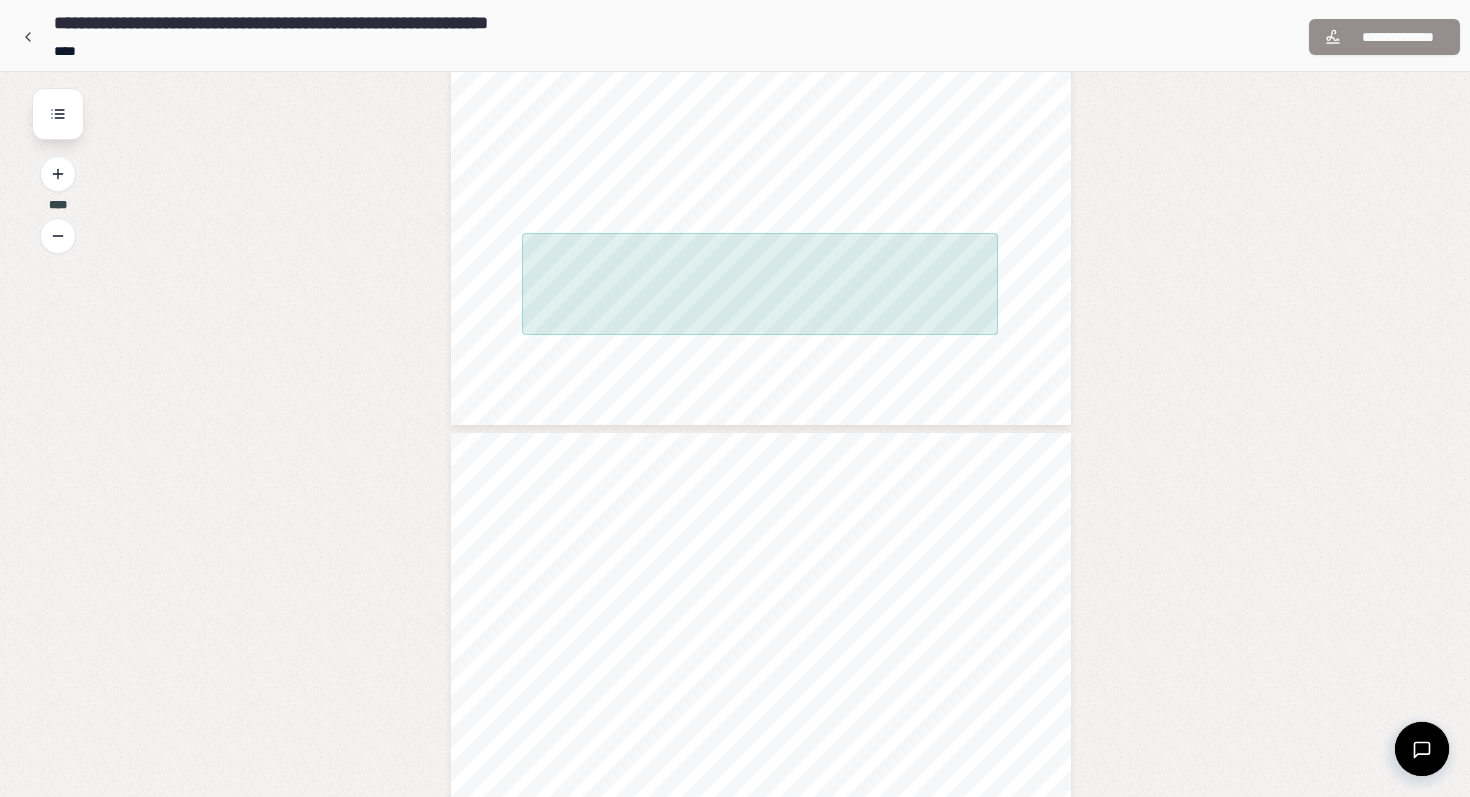 scroll, scrollTop: 0, scrollLeft: 0, axis: both 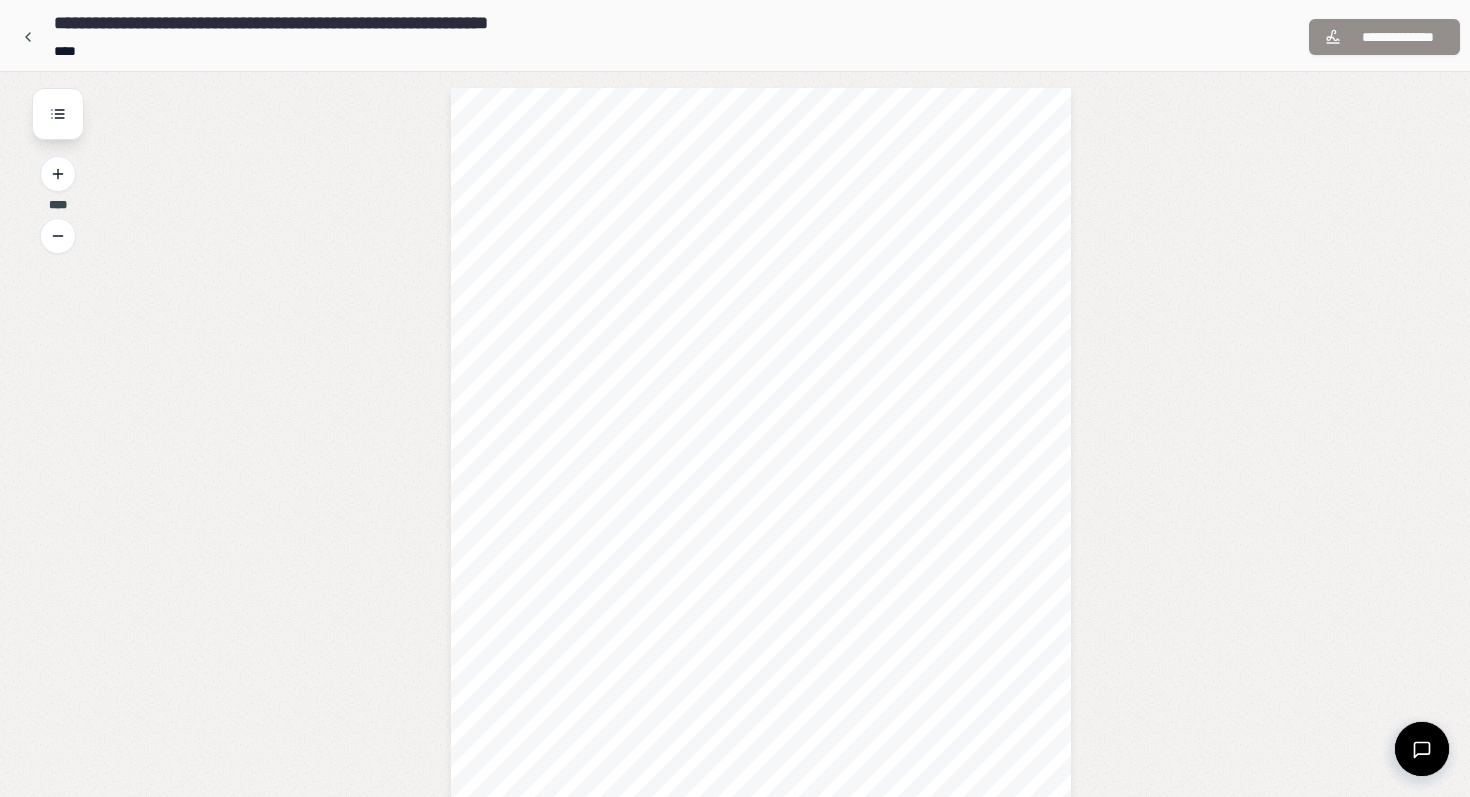 click on "**********" at bounding box center [1384, 37] 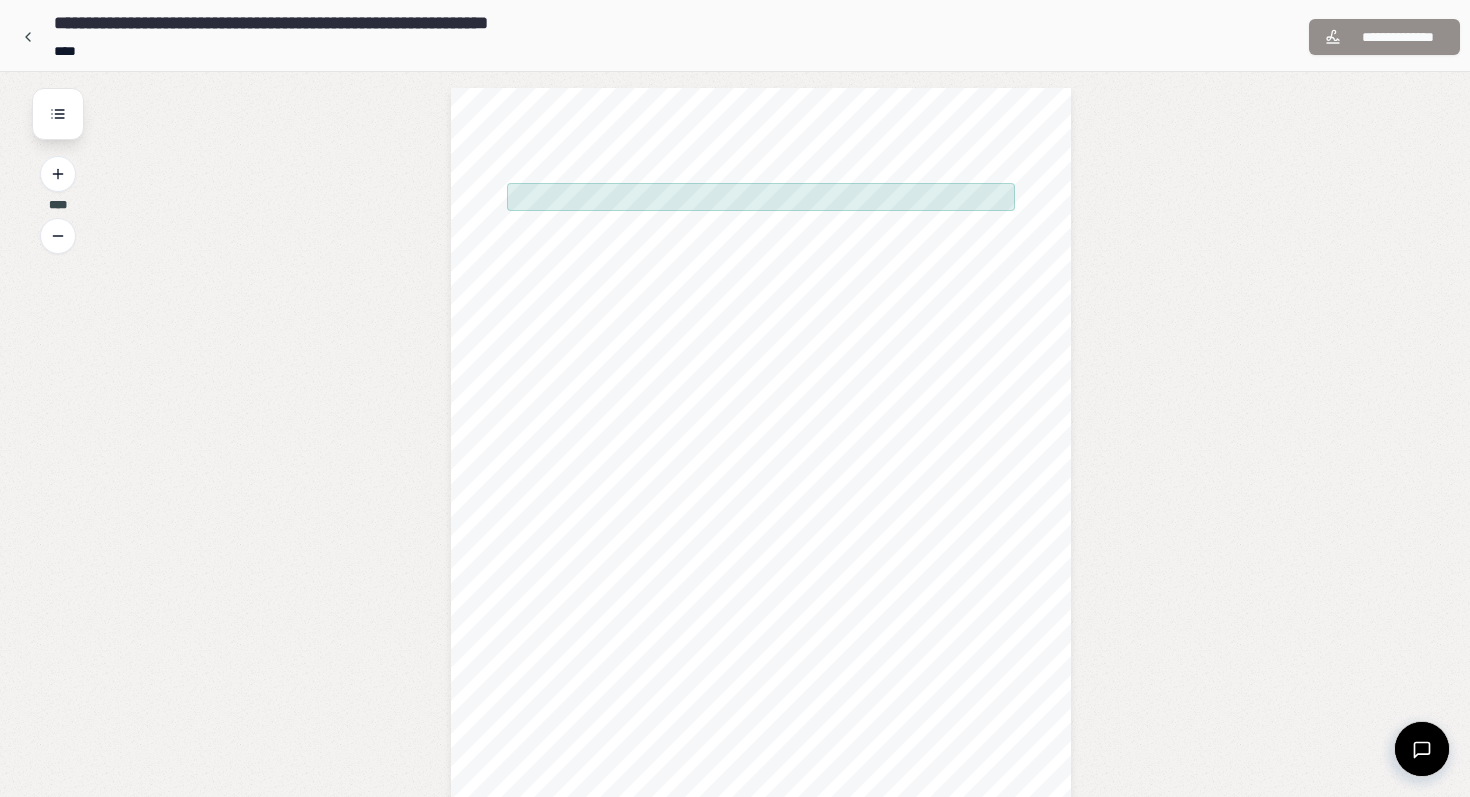 click at bounding box center (761, 196) 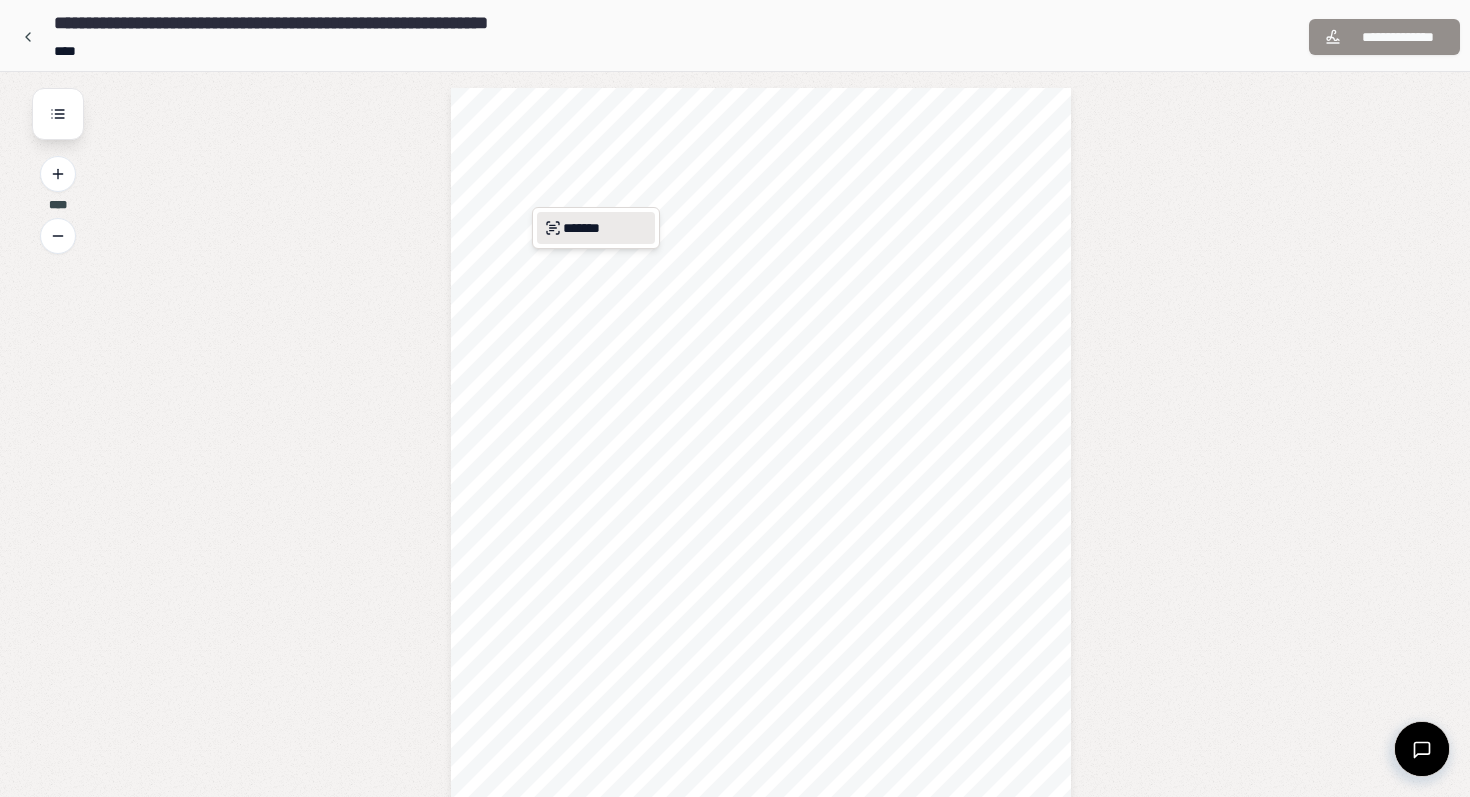 click on "*******" at bounding box center (596, 228) 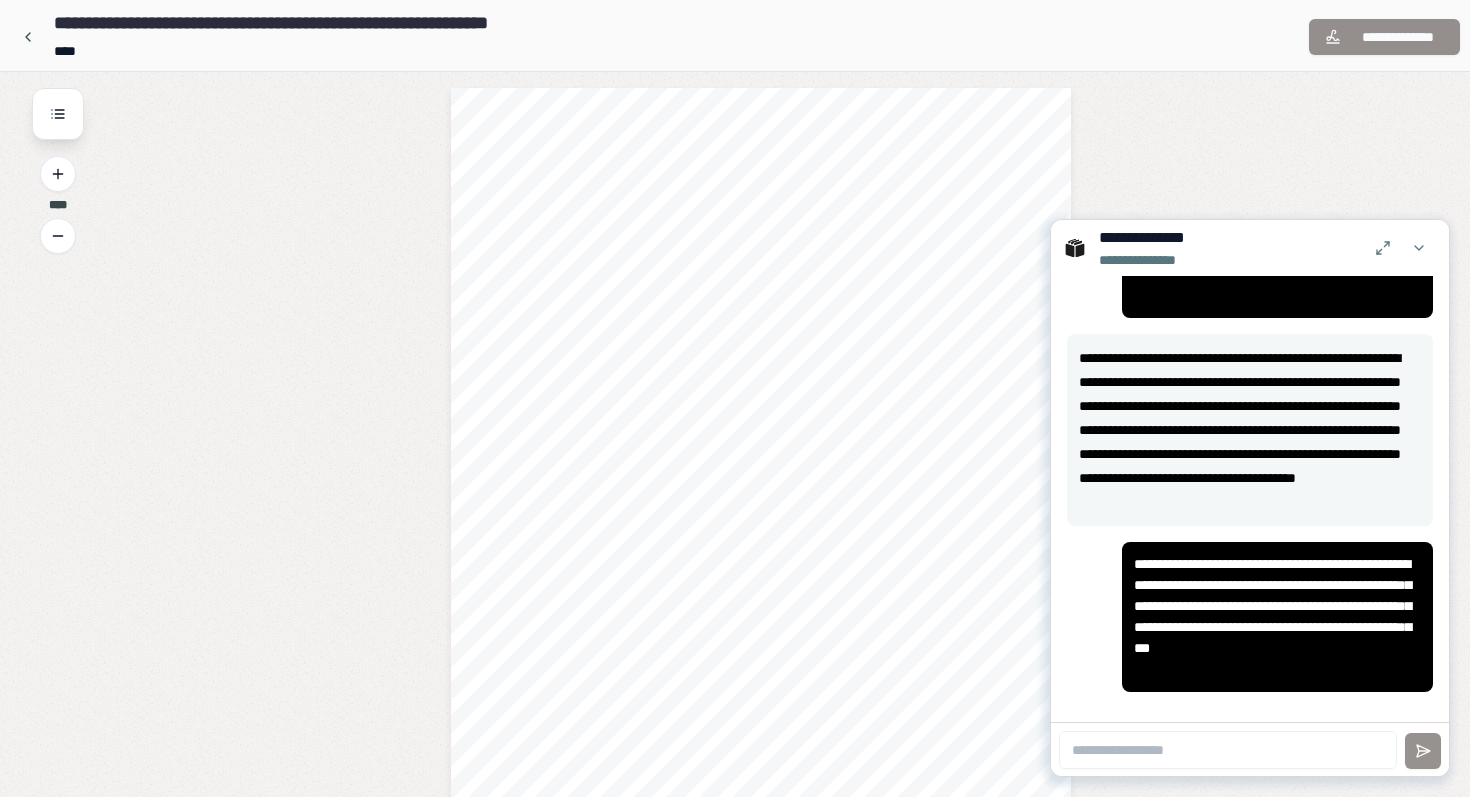 scroll, scrollTop: 554, scrollLeft: 0, axis: vertical 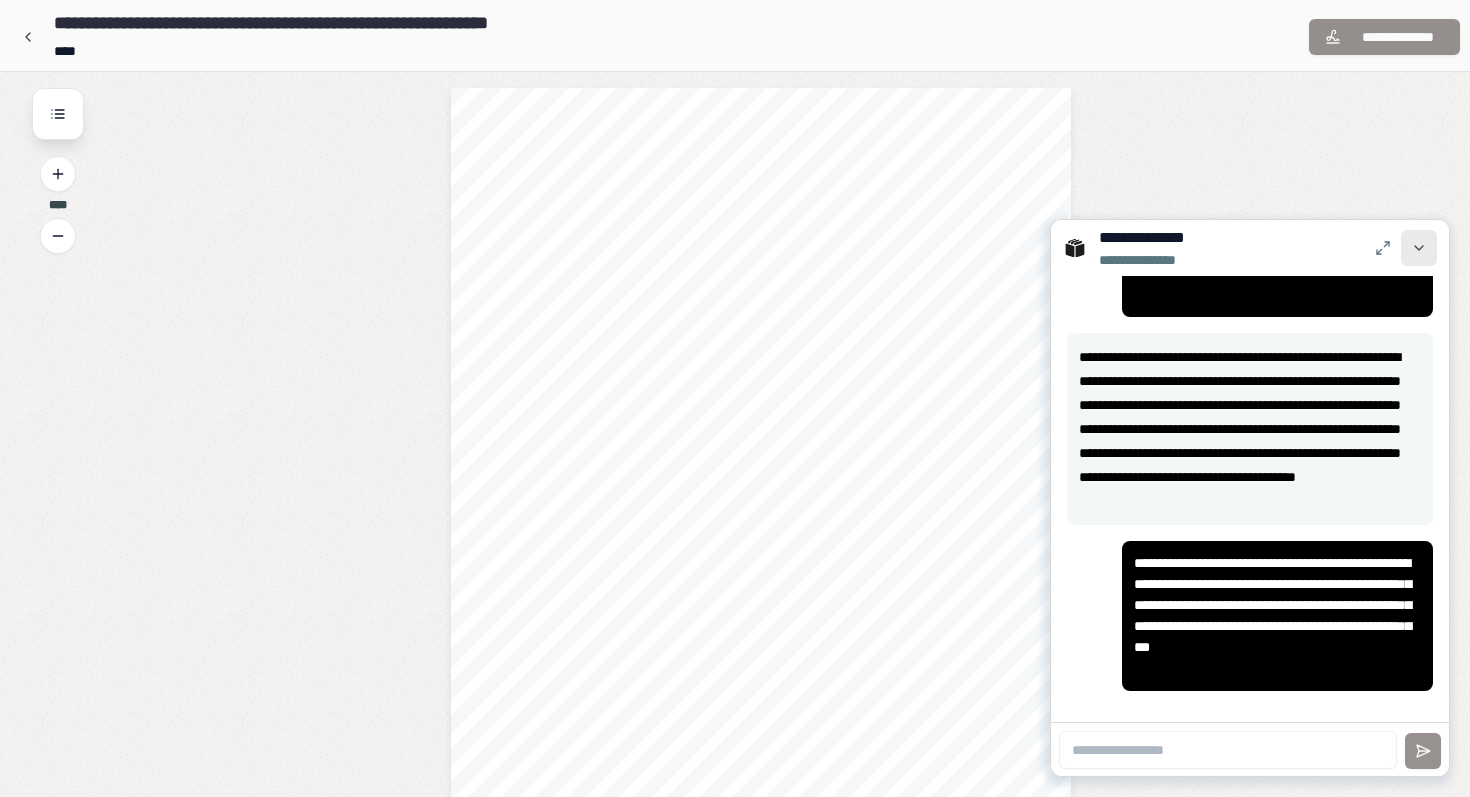 click at bounding box center [1419, 248] 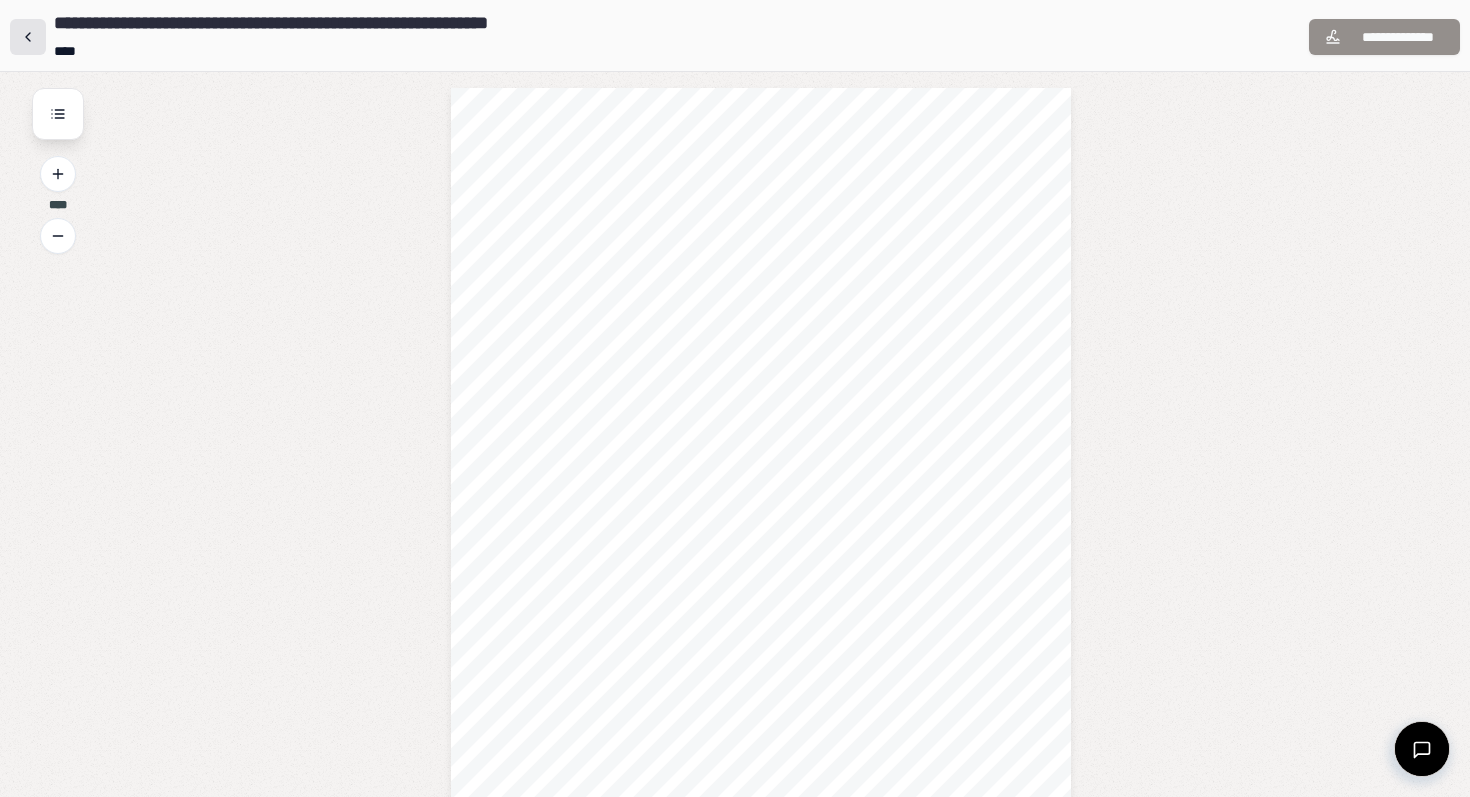 click at bounding box center (28, 37) 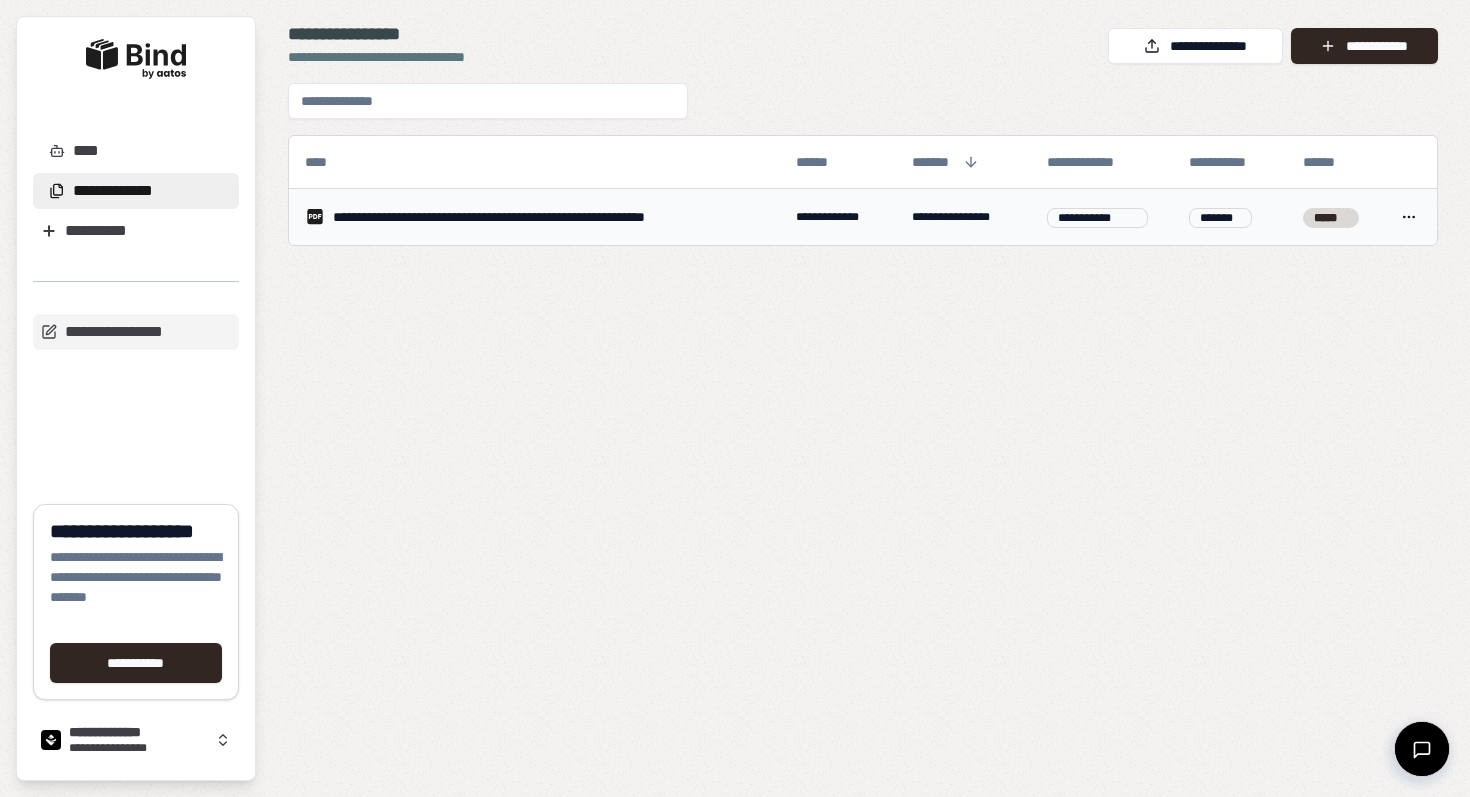 click on "**********" at bounding box center [735, 398] 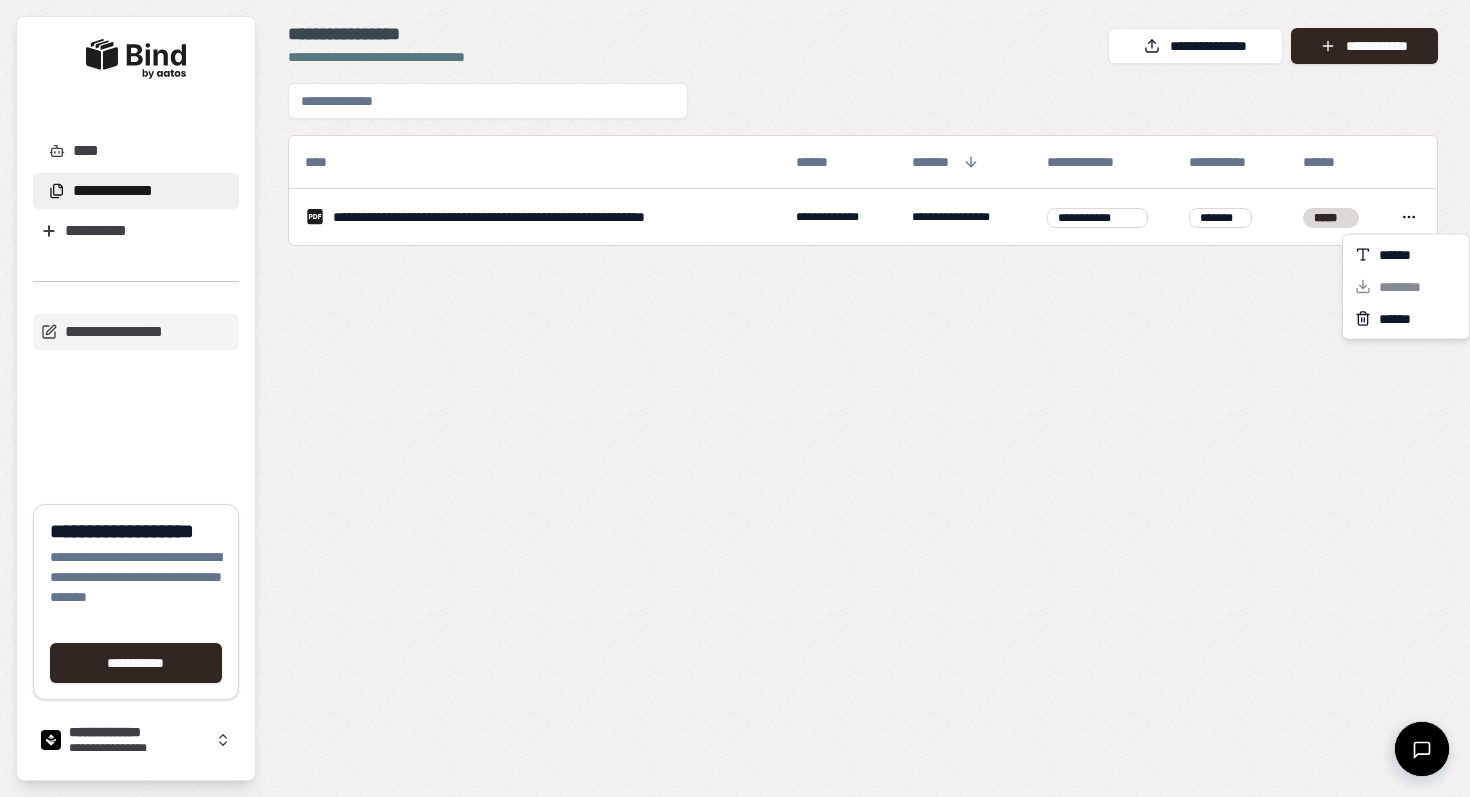 click on "**********" at bounding box center (735, 398) 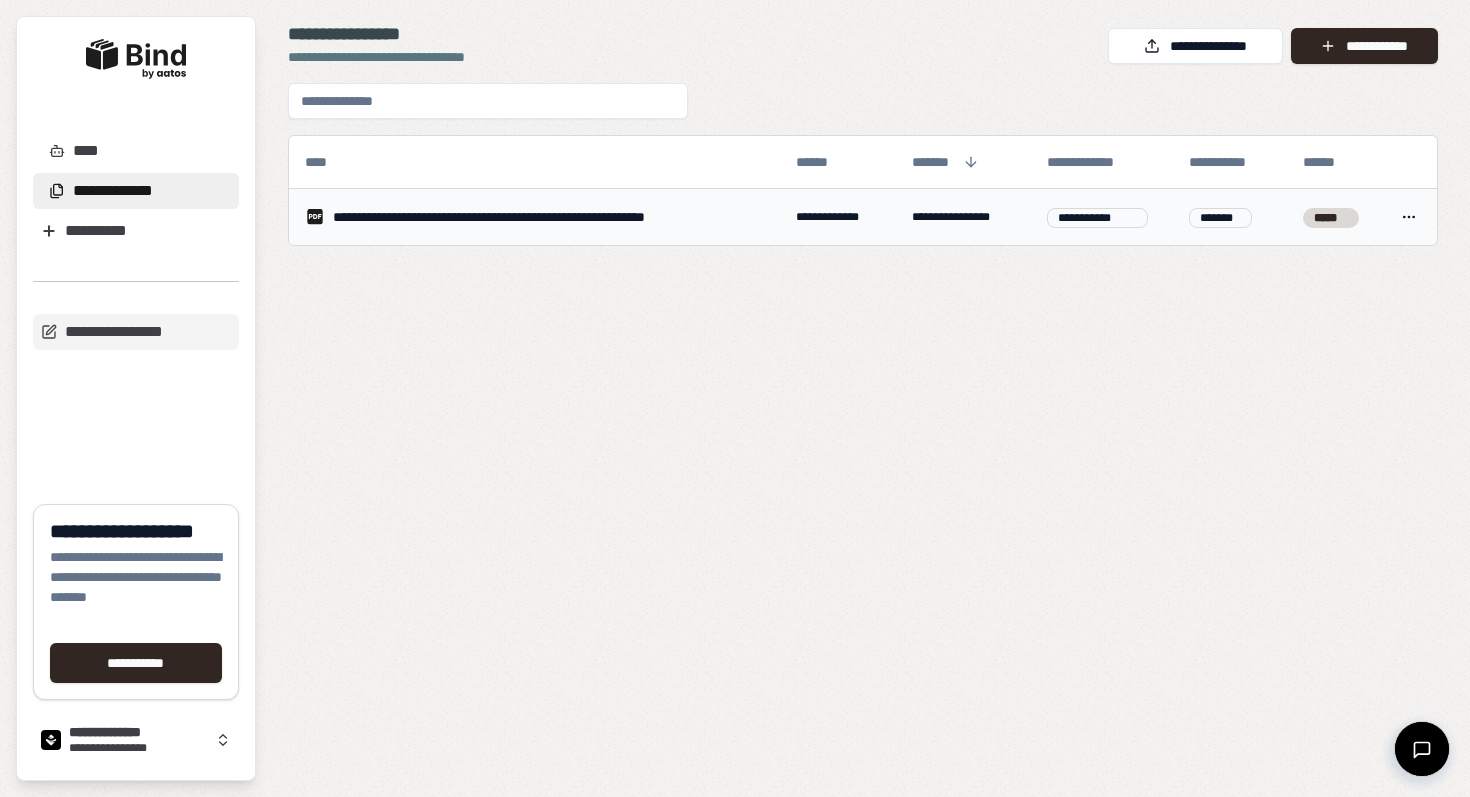 click on "**********" at bounding box center (534, 217) 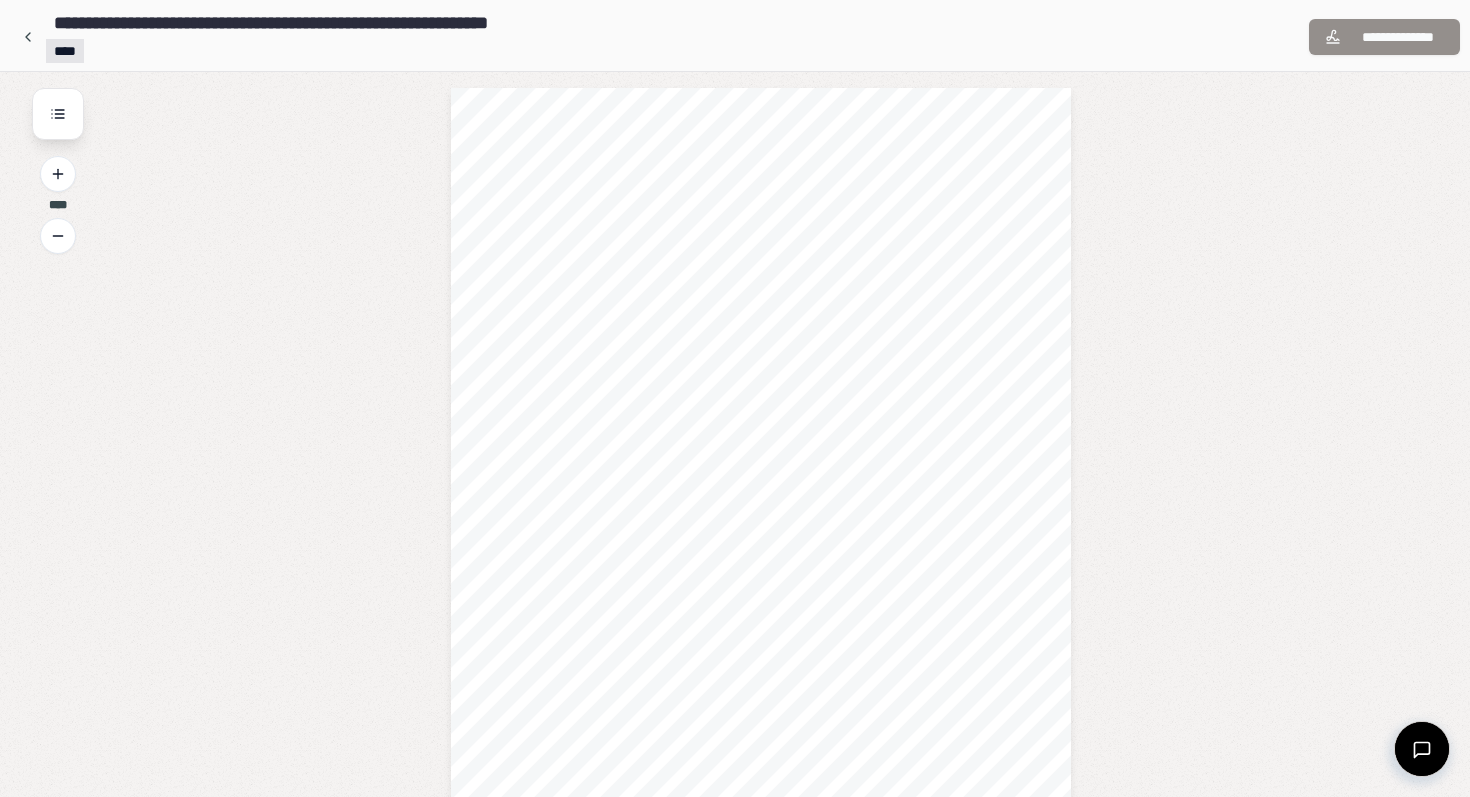 click on "**********" at bounding box center (735, 3697) 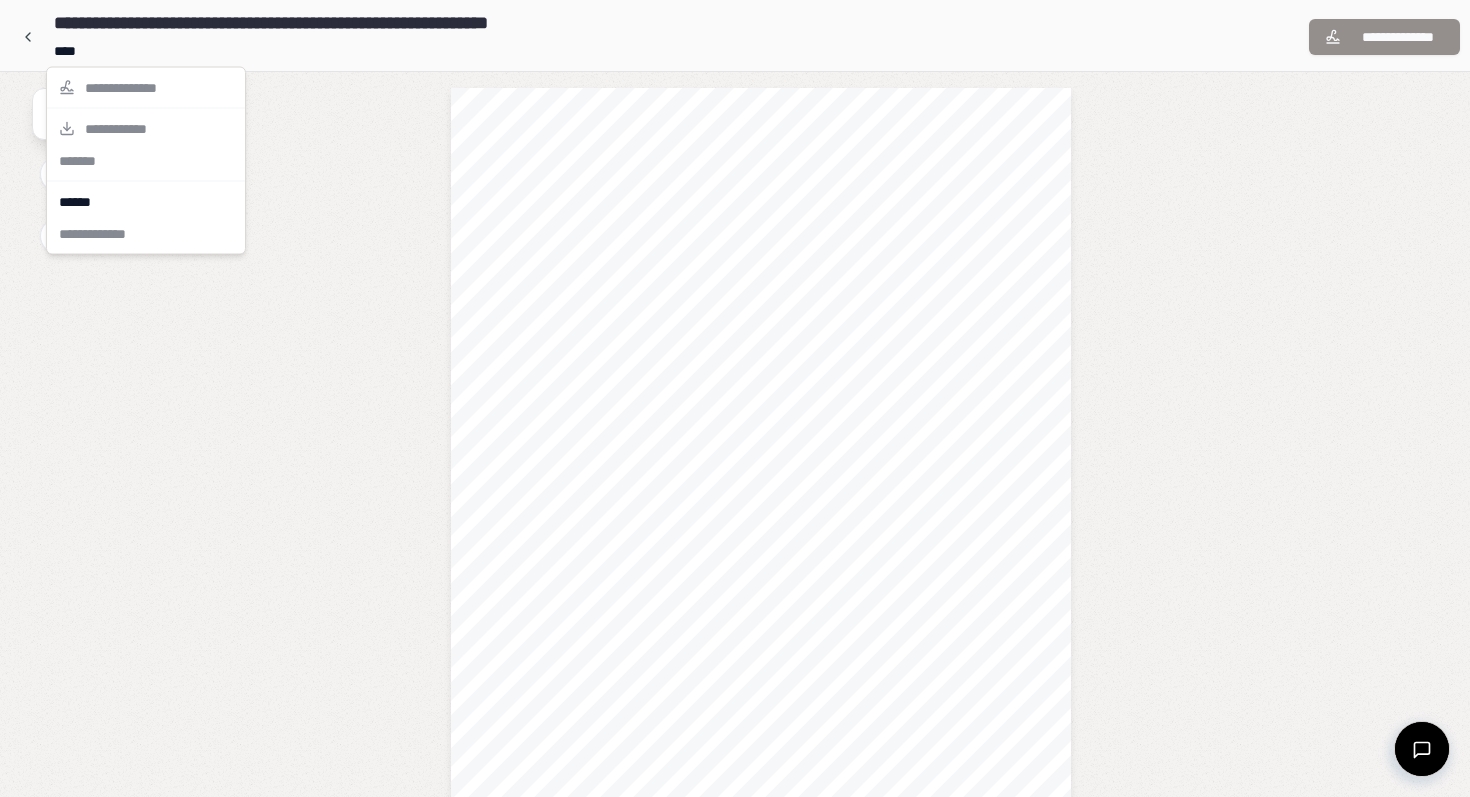 click on "**********" at bounding box center [735, 3697] 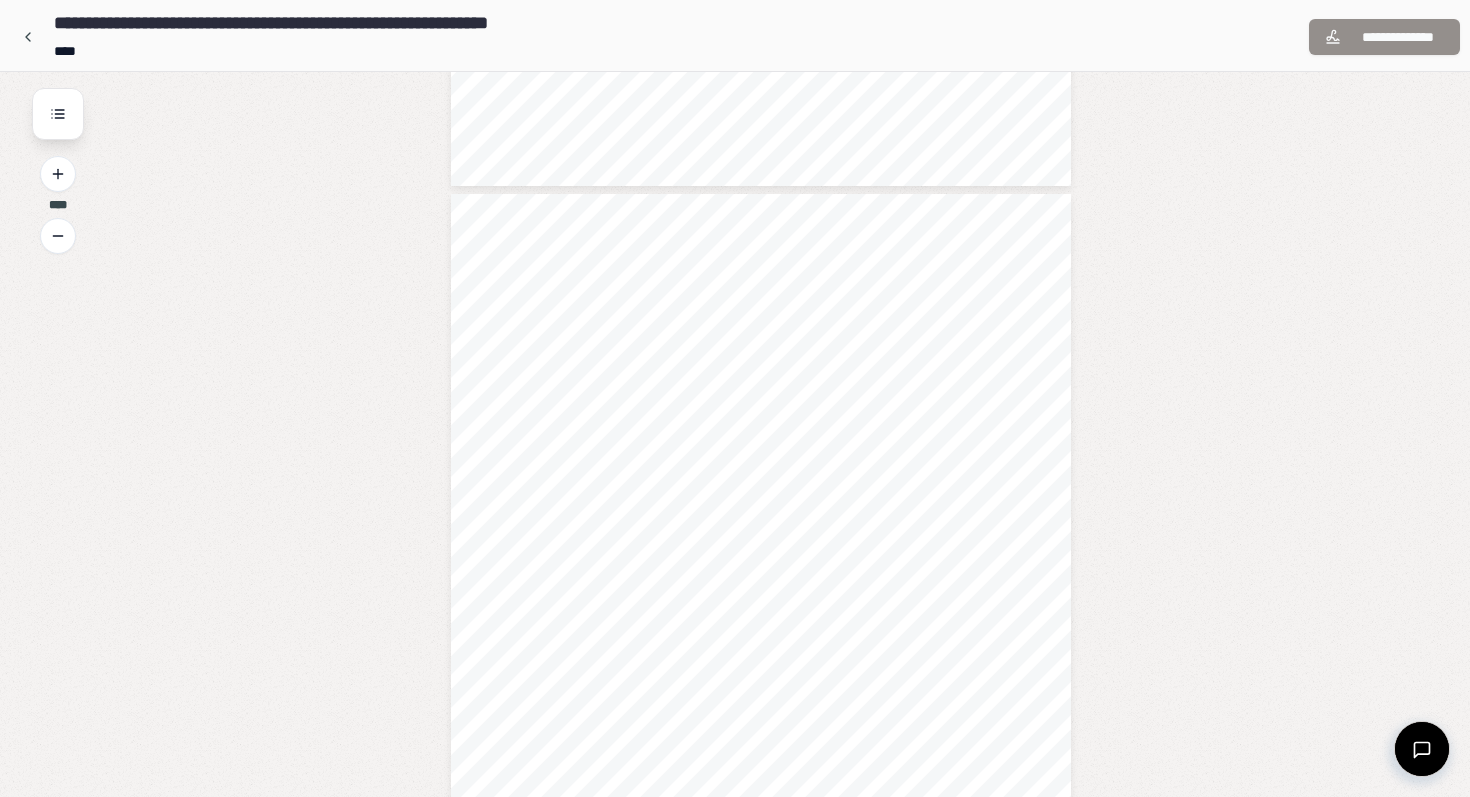 scroll, scrollTop: 6553, scrollLeft: 0, axis: vertical 